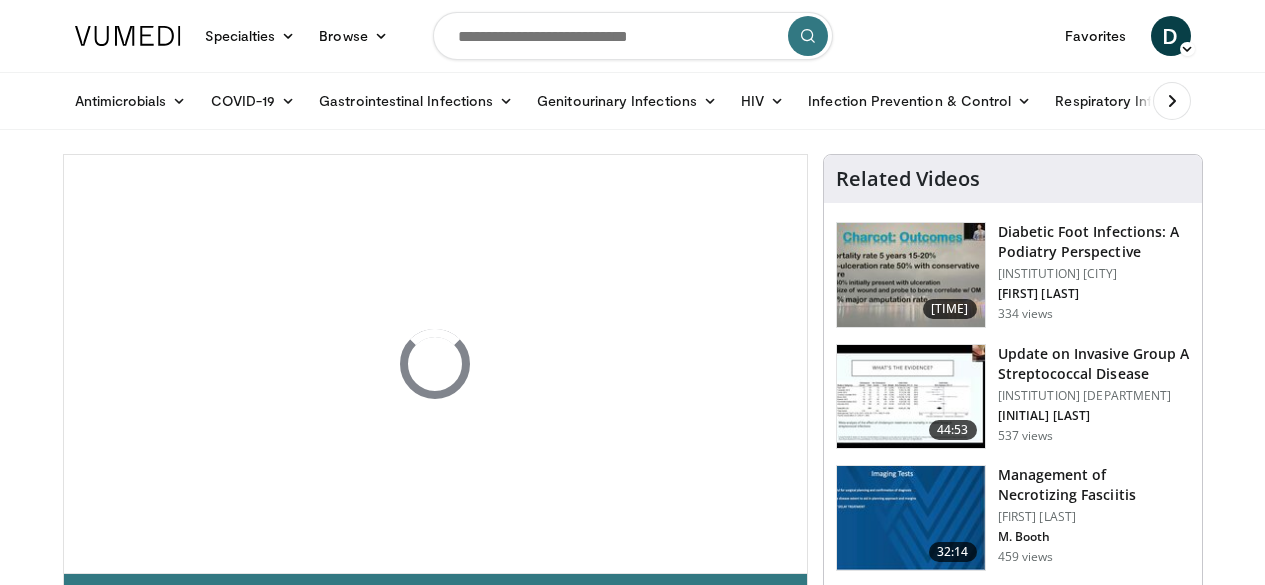 scroll, scrollTop: 0, scrollLeft: 0, axis: both 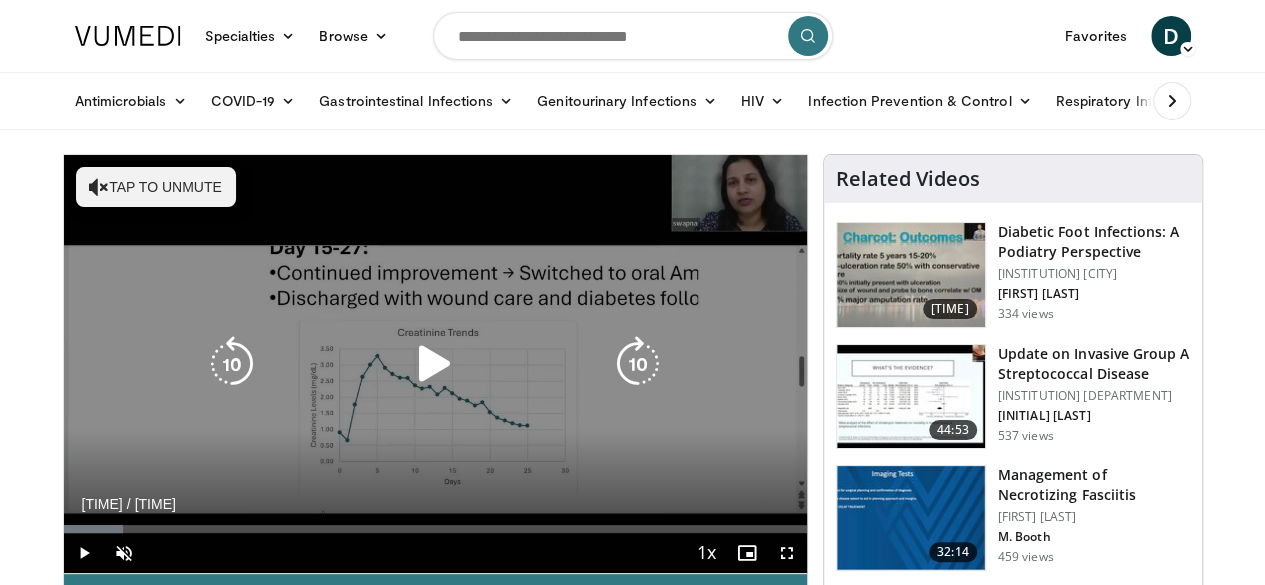 click at bounding box center (435, 364) 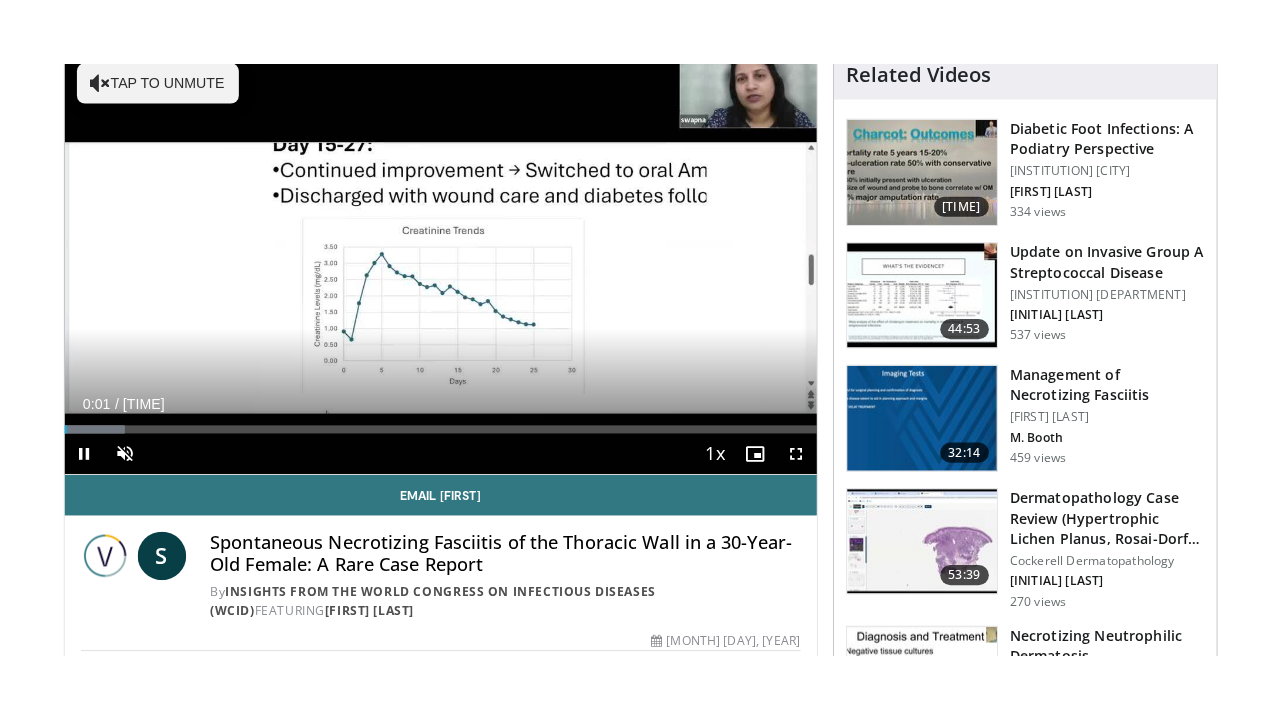 scroll, scrollTop: 200, scrollLeft: 0, axis: vertical 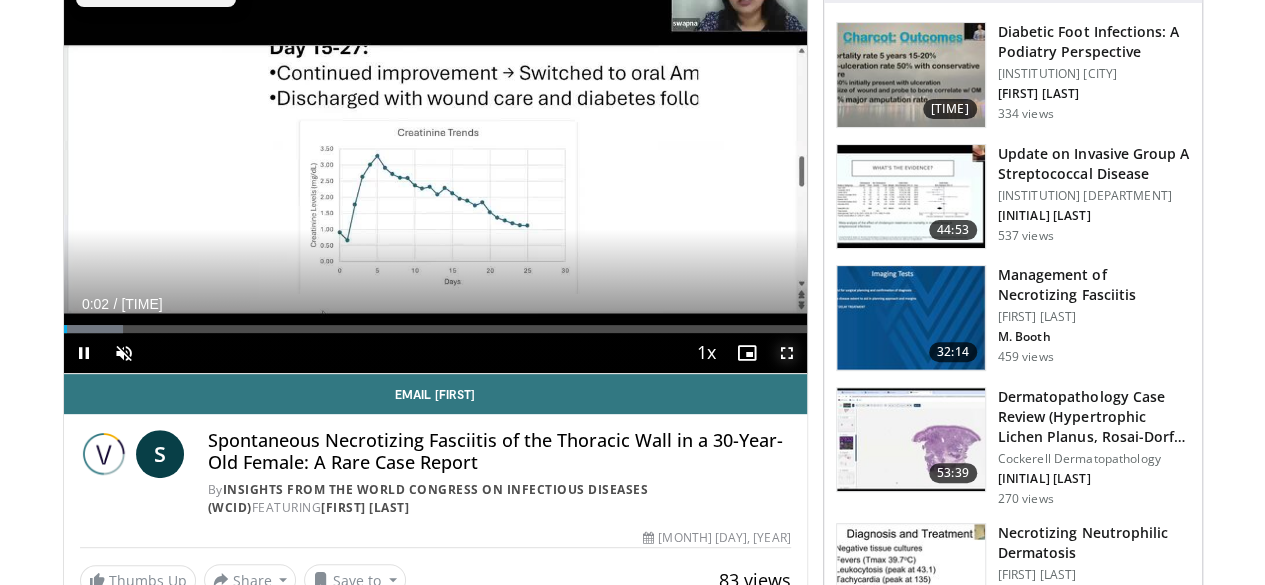 click at bounding box center (787, 353) 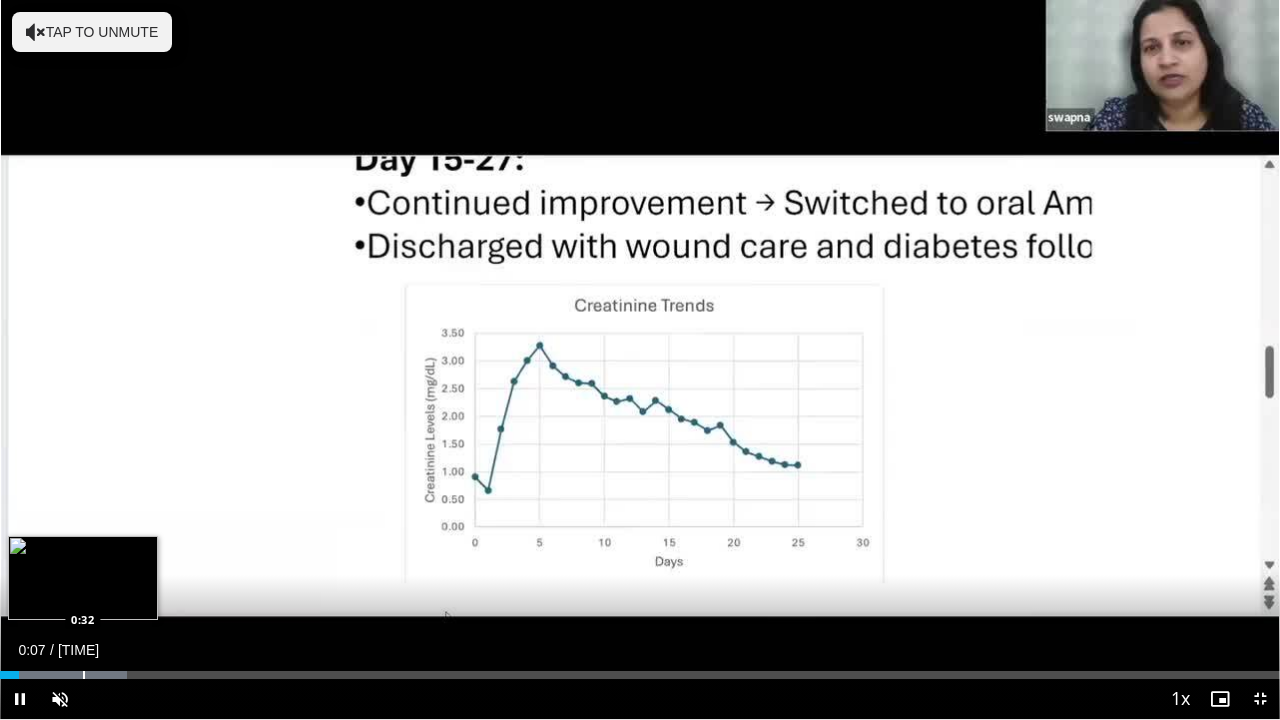 click at bounding box center [84, 675] 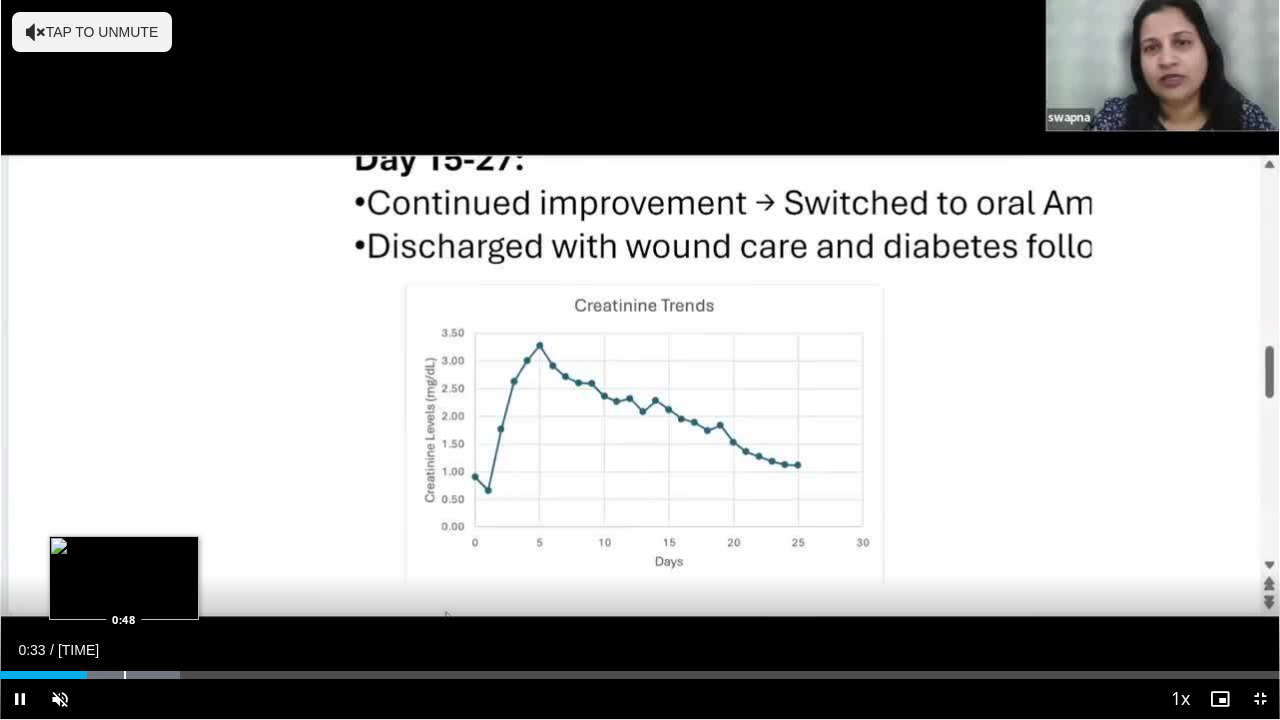 click on "Loaded :  14.08% 0:33 0:48" at bounding box center (640, 669) 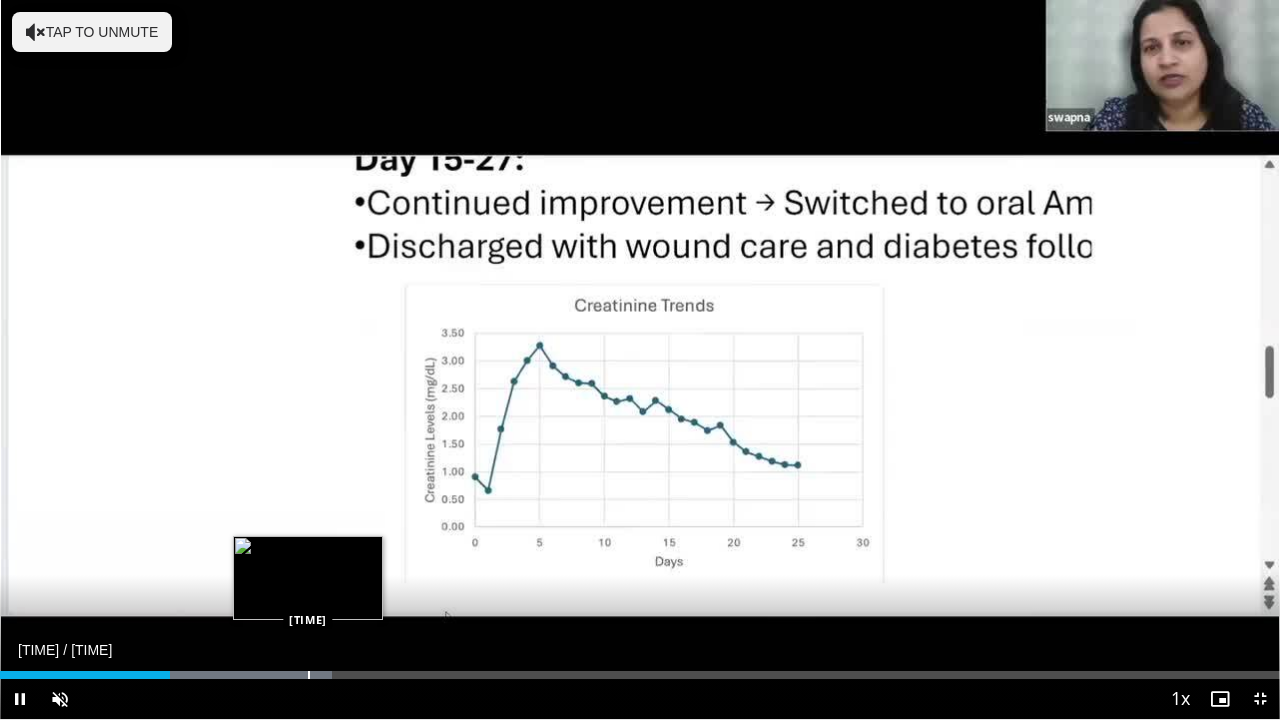 click on "Loaded :  25.92% 1:05 1:59" at bounding box center [640, 669] 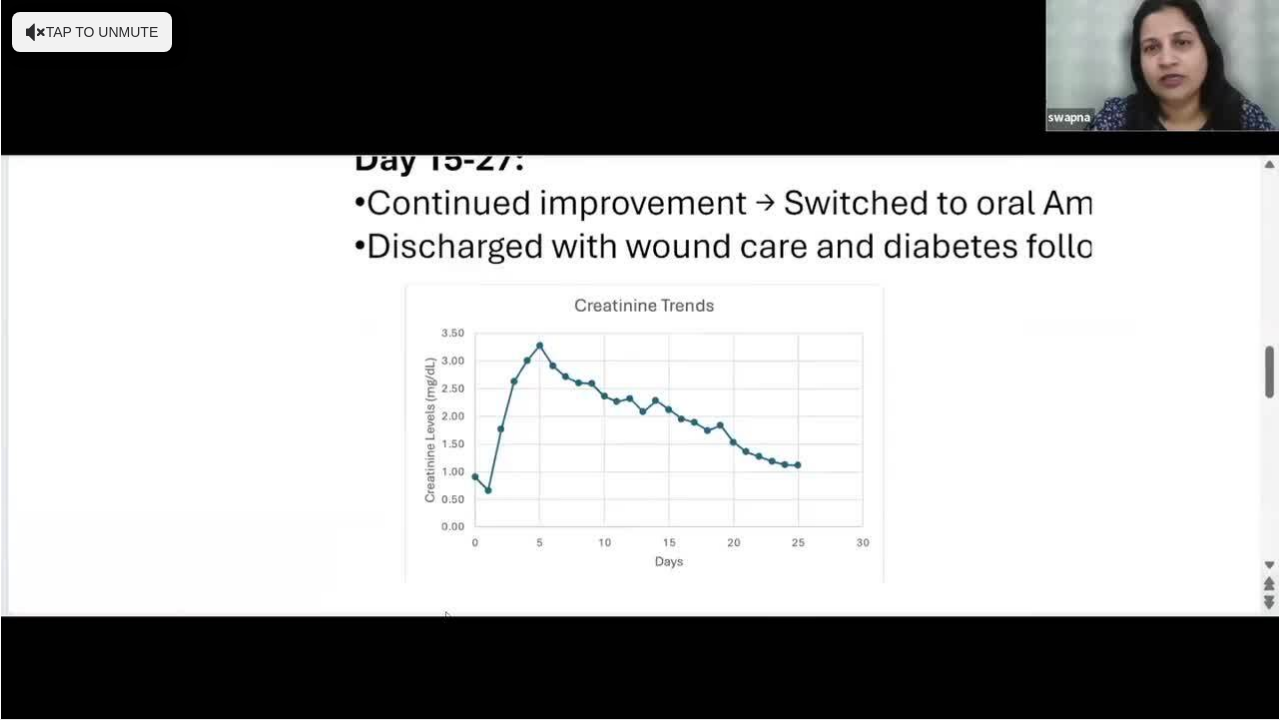 click on "10 seconds
Tap to unmute" at bounding box center [640, 359] 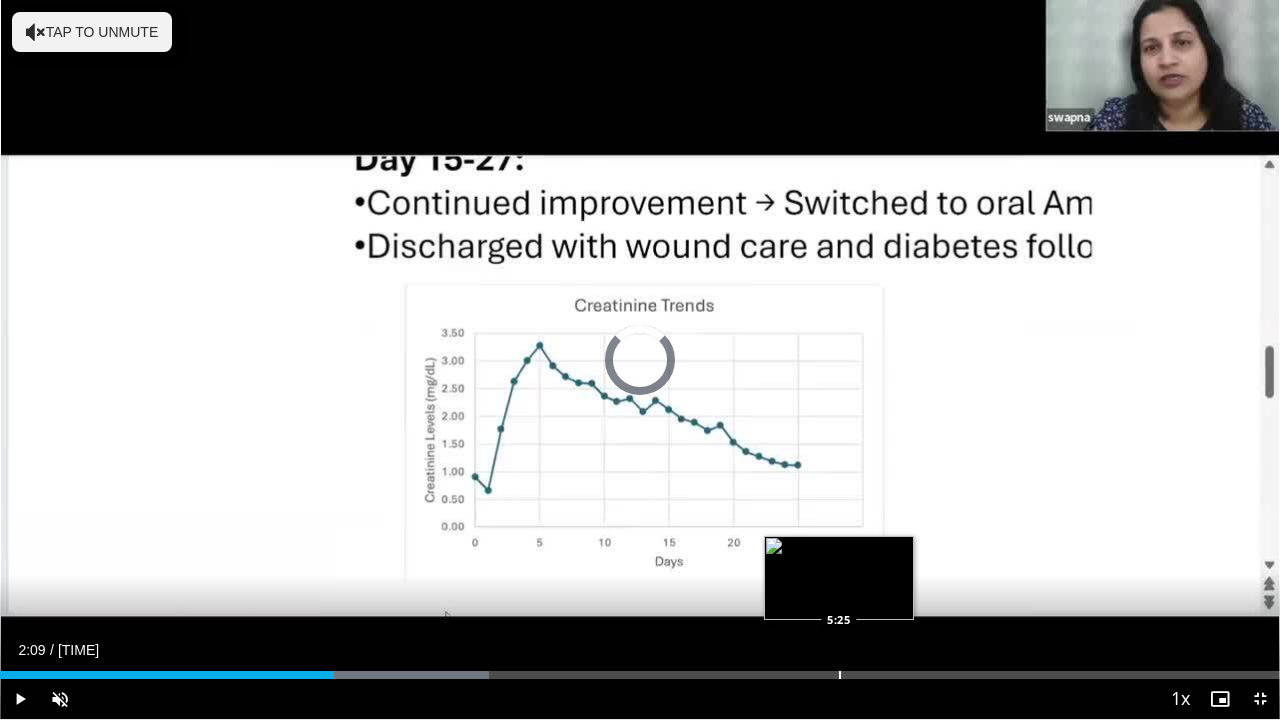 click on "Loaded :  38.21% 2:09 5:25" at bounding box center [640, 669] 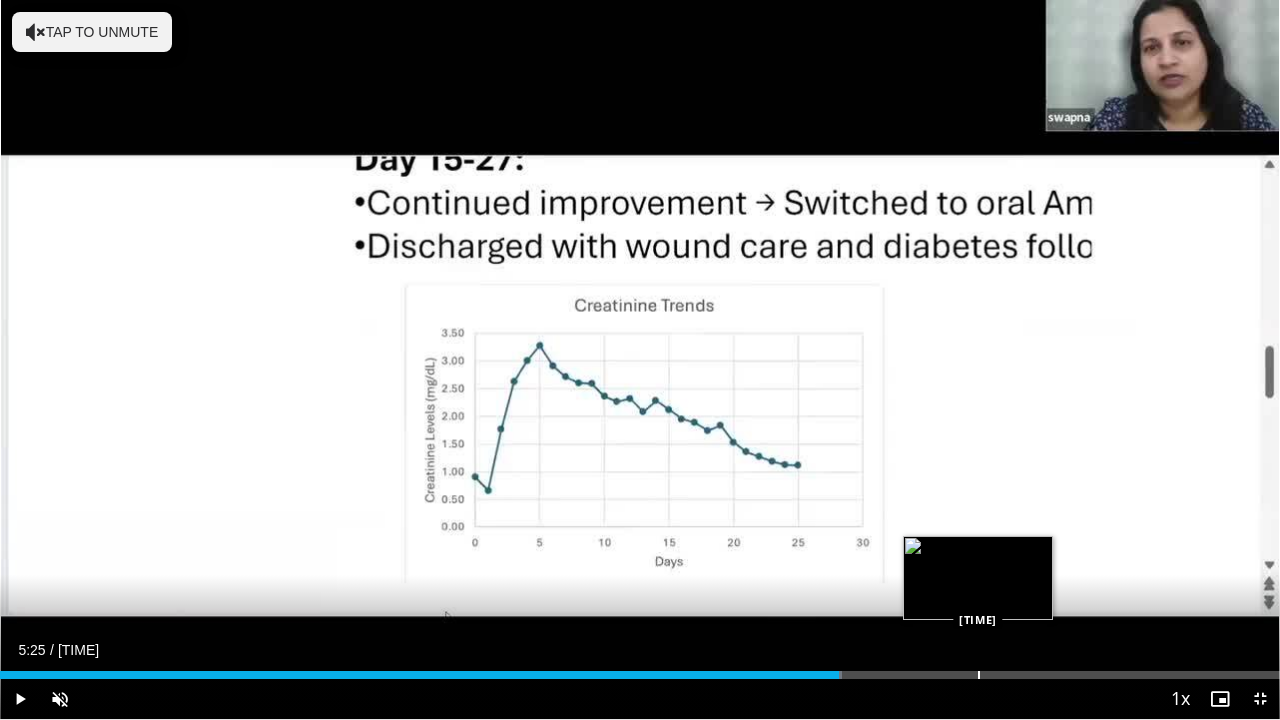 click on "Loaded :  65.82% 5:25 6:19" at bounding box center (640, 675) 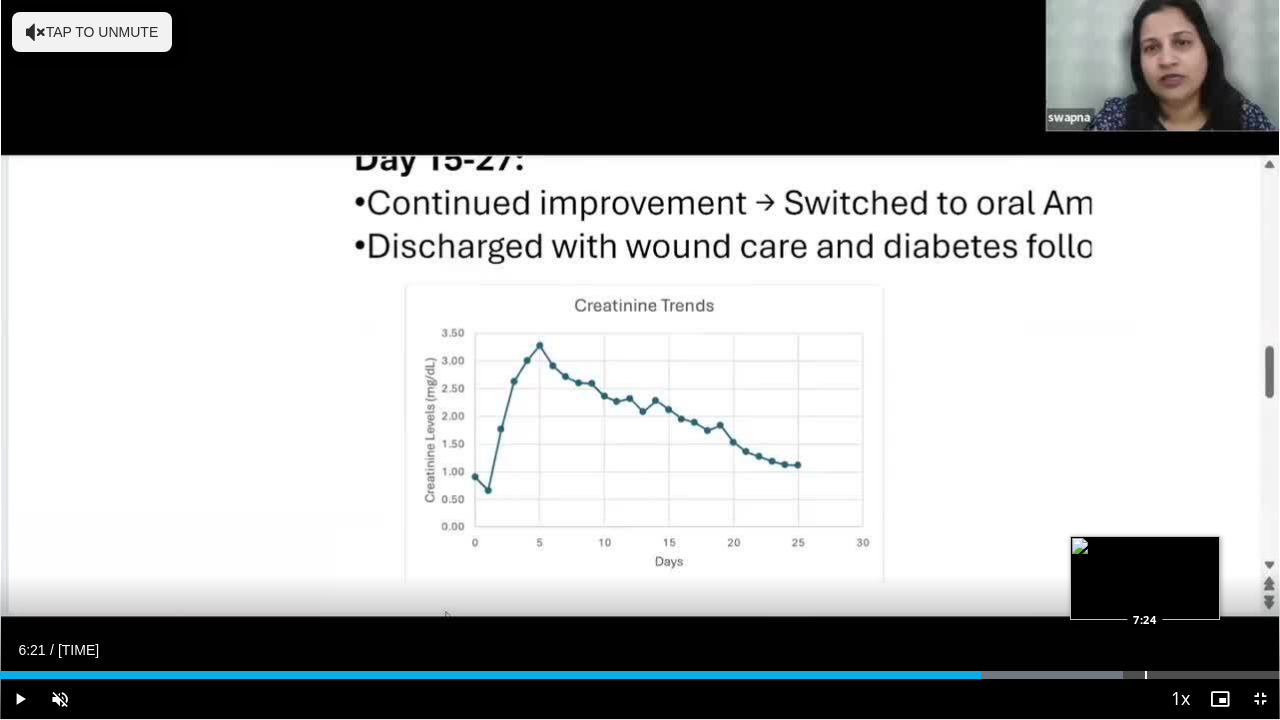 click on "Loaded :  87.76% 6:21 7:24" at bounding box center (640, 669) 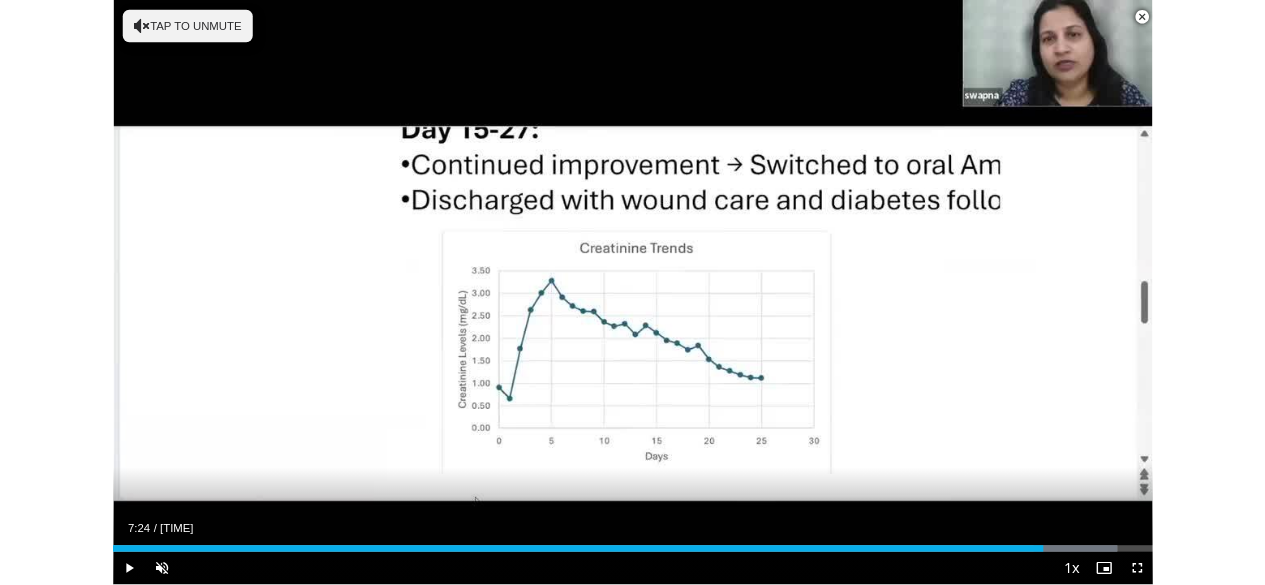 scroll, scrollTop: 656, scrollLeft: 0, axis: vertical 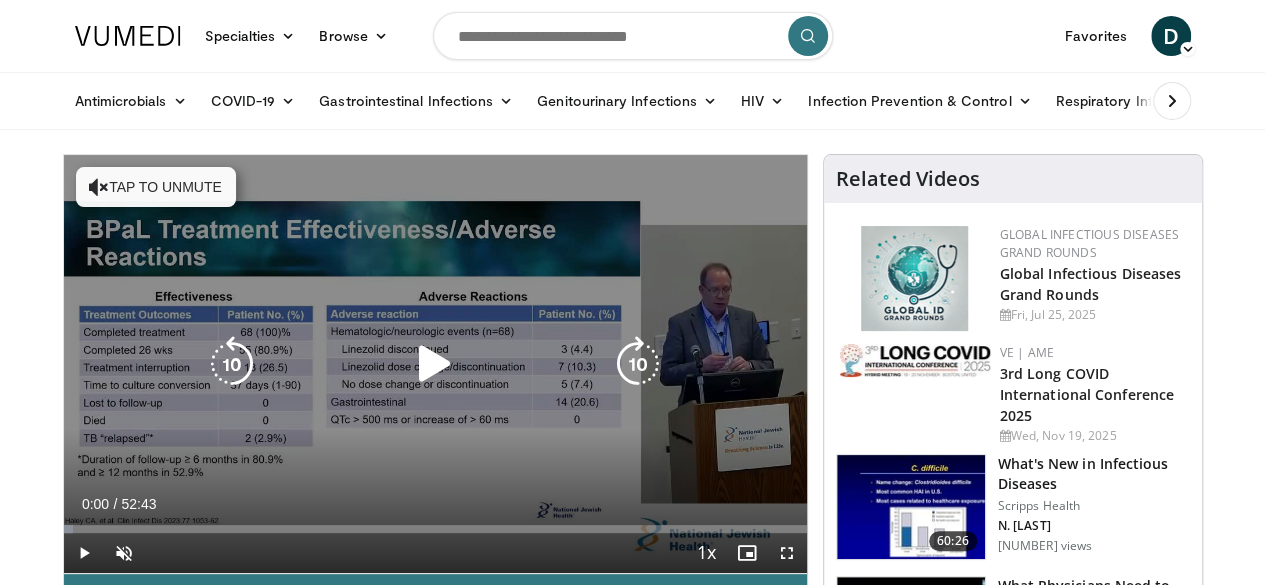 click at bounding box center [435, 364] 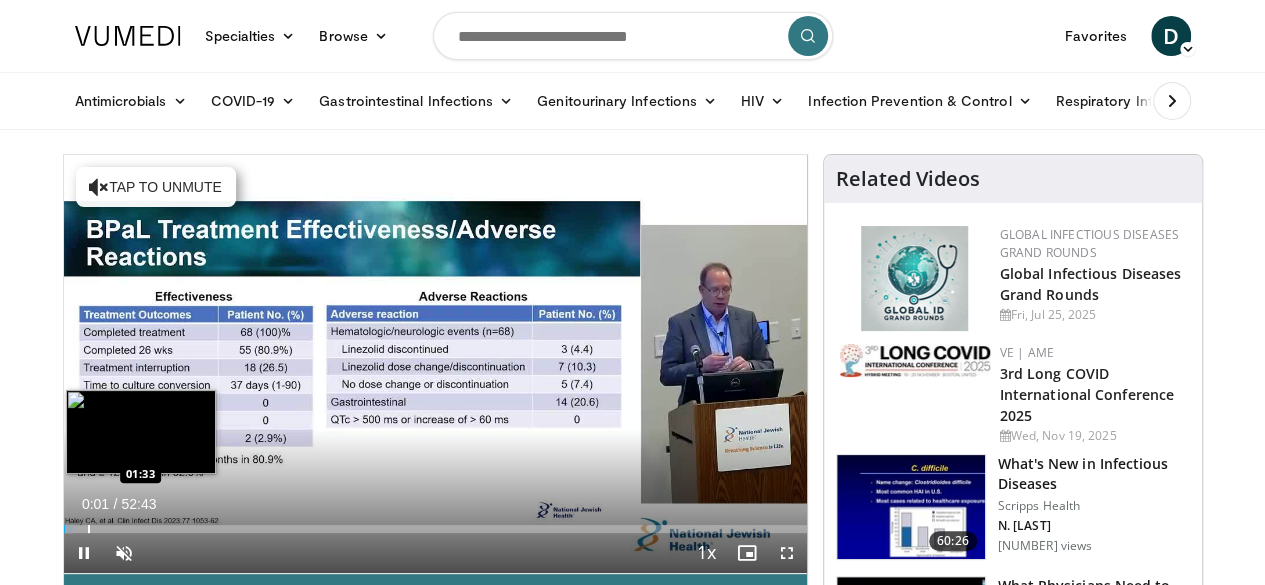 click at bounding box center [89, 529] 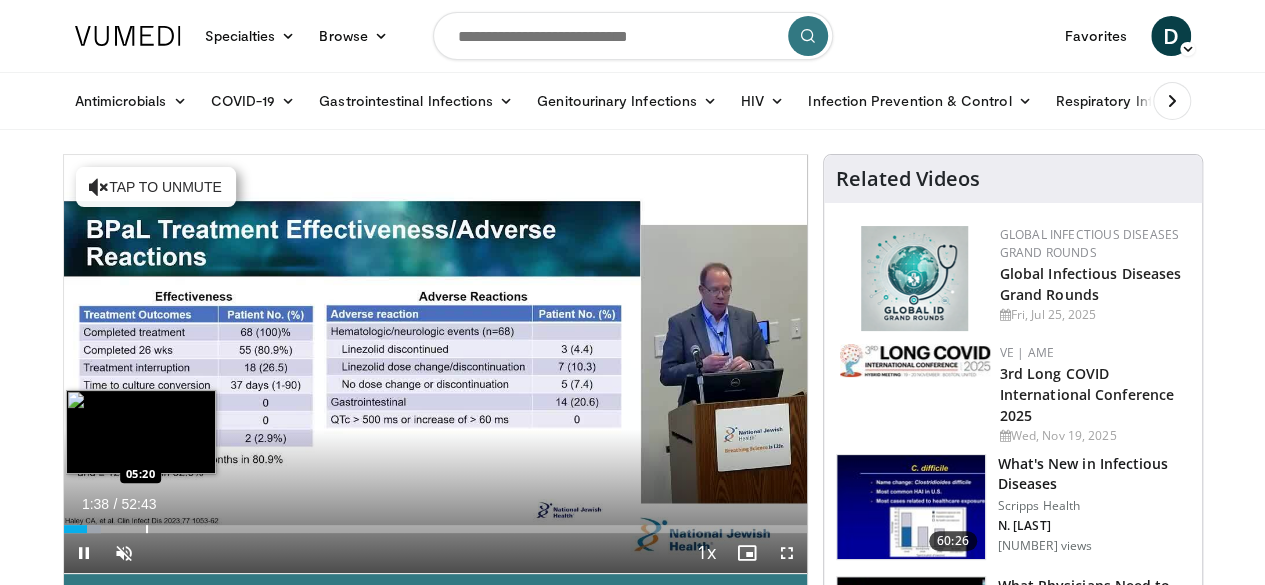 click on "Loaded :  [PERCENTAGE]% [TIME] [TIME]" at bounding box center [435, 523] 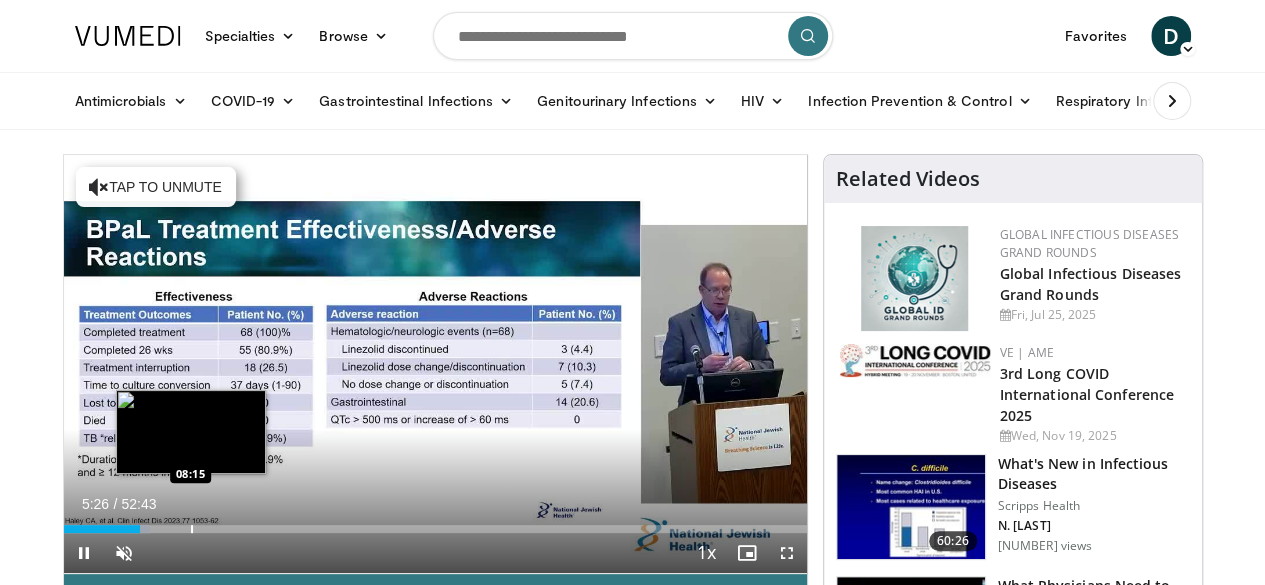 click at bounding box center [192, 529] 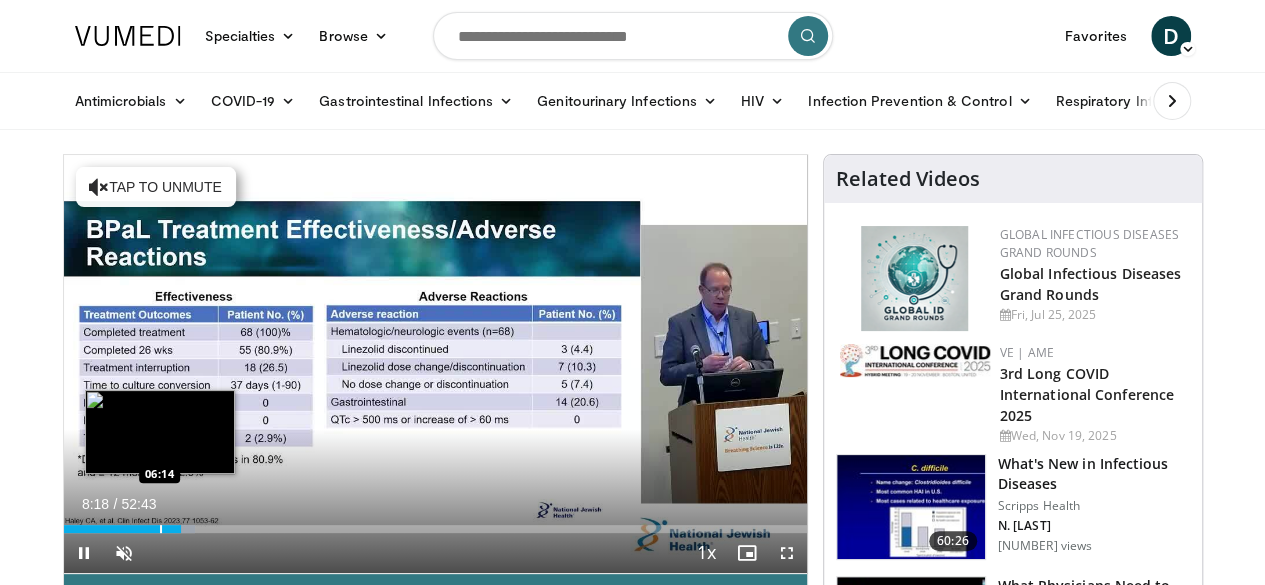 click at bounding box center [161, 529] 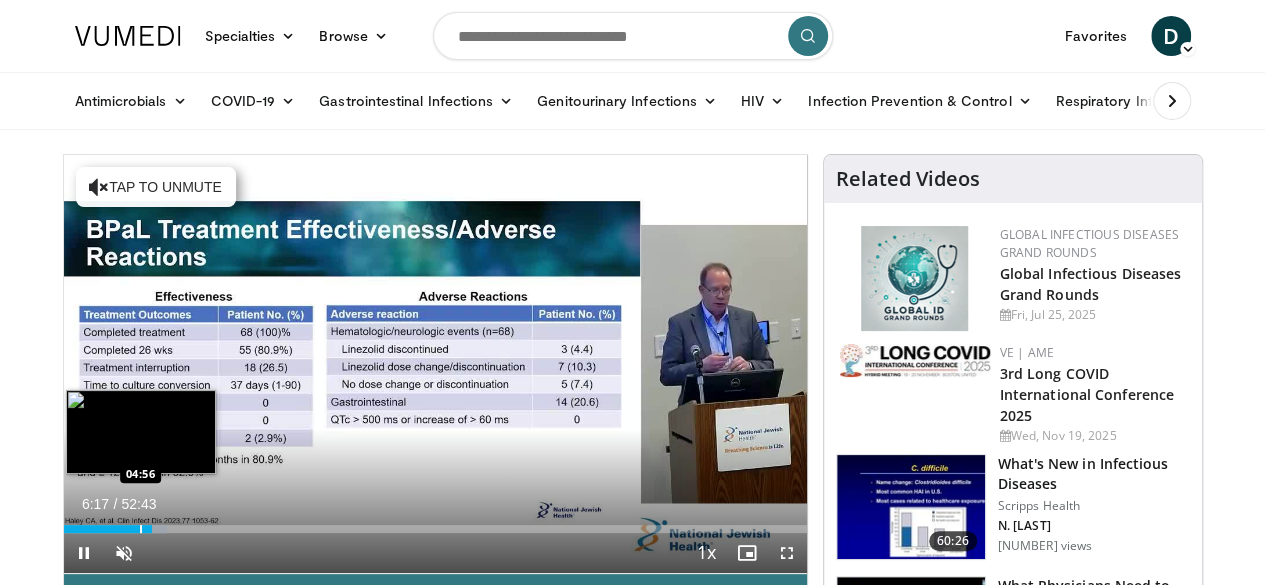click at bounding box center [141, 529] 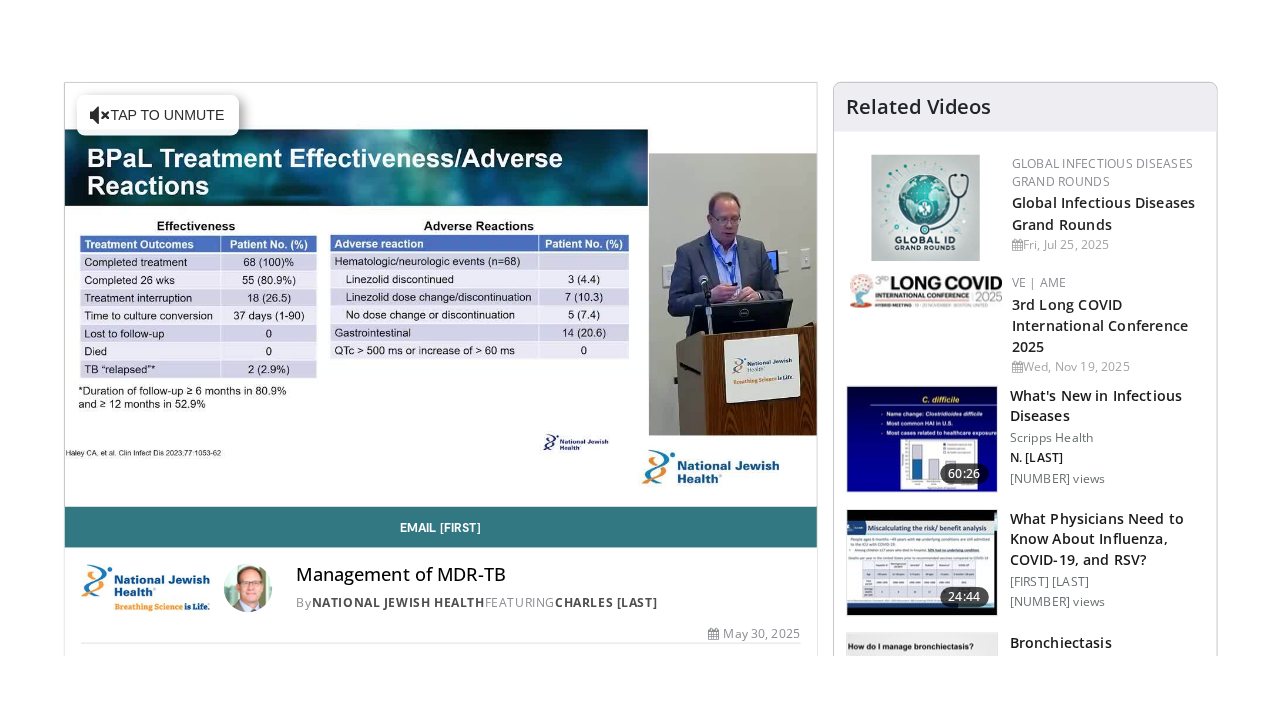 scroll, scrollTop: 200, scrollLeft: 0, axis: vertical 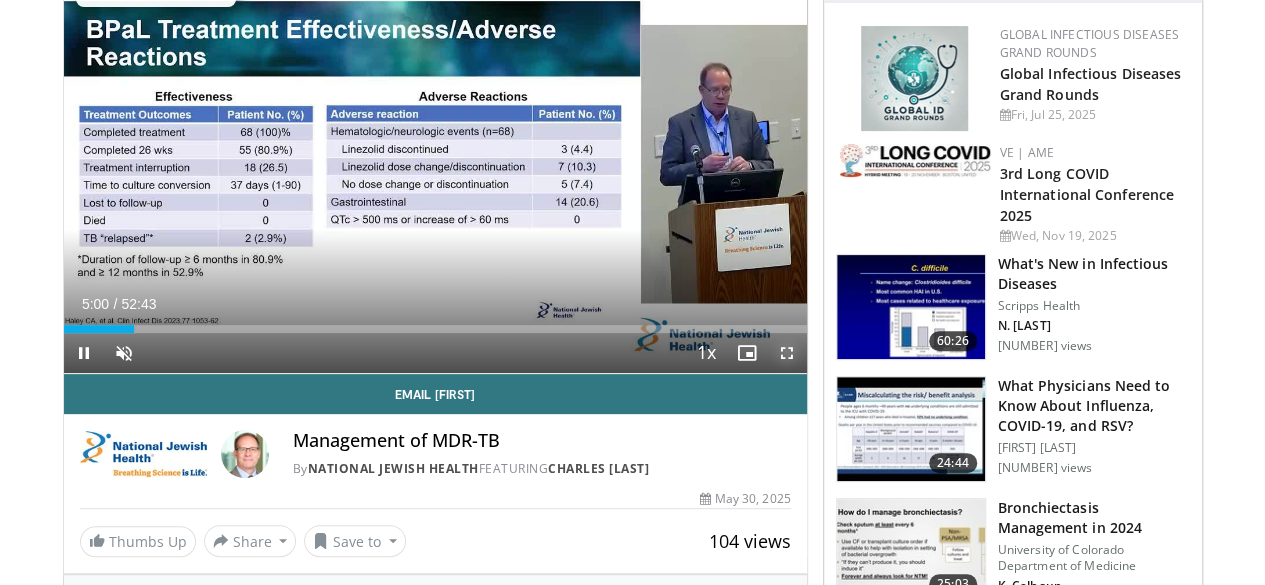 click at bounding box center [787, 353] 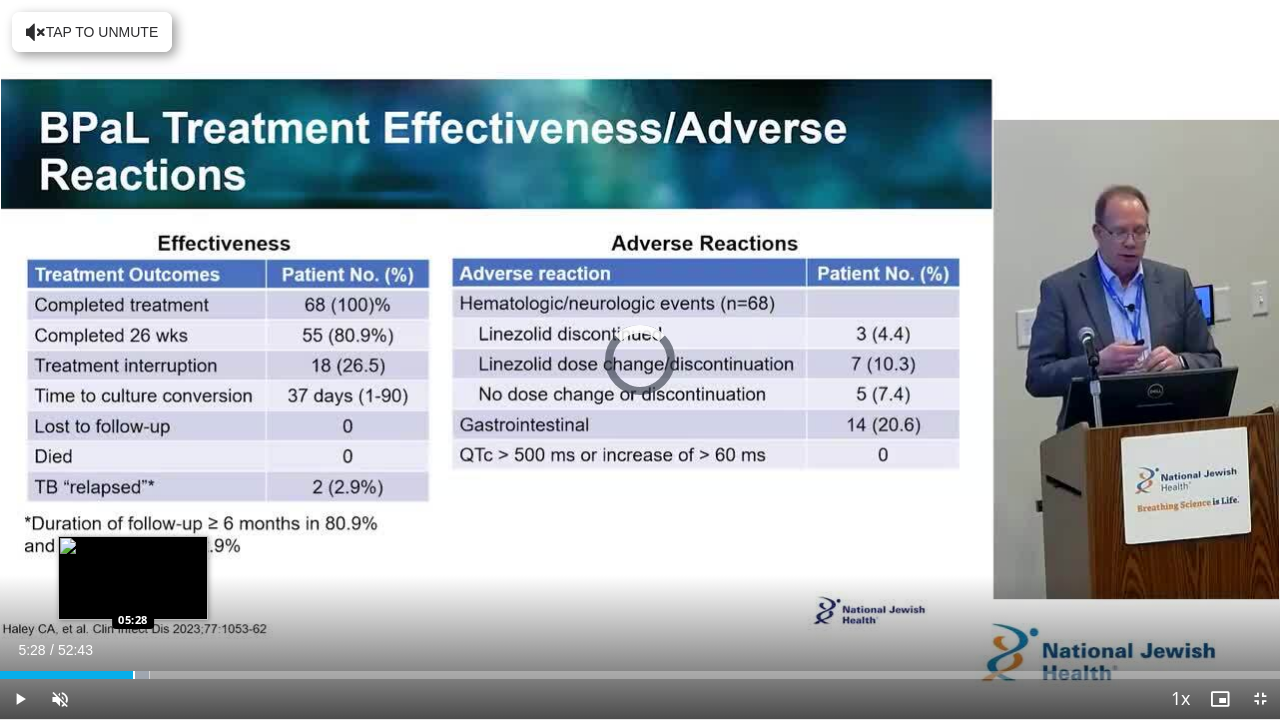 click at bounding box center [134, 675] 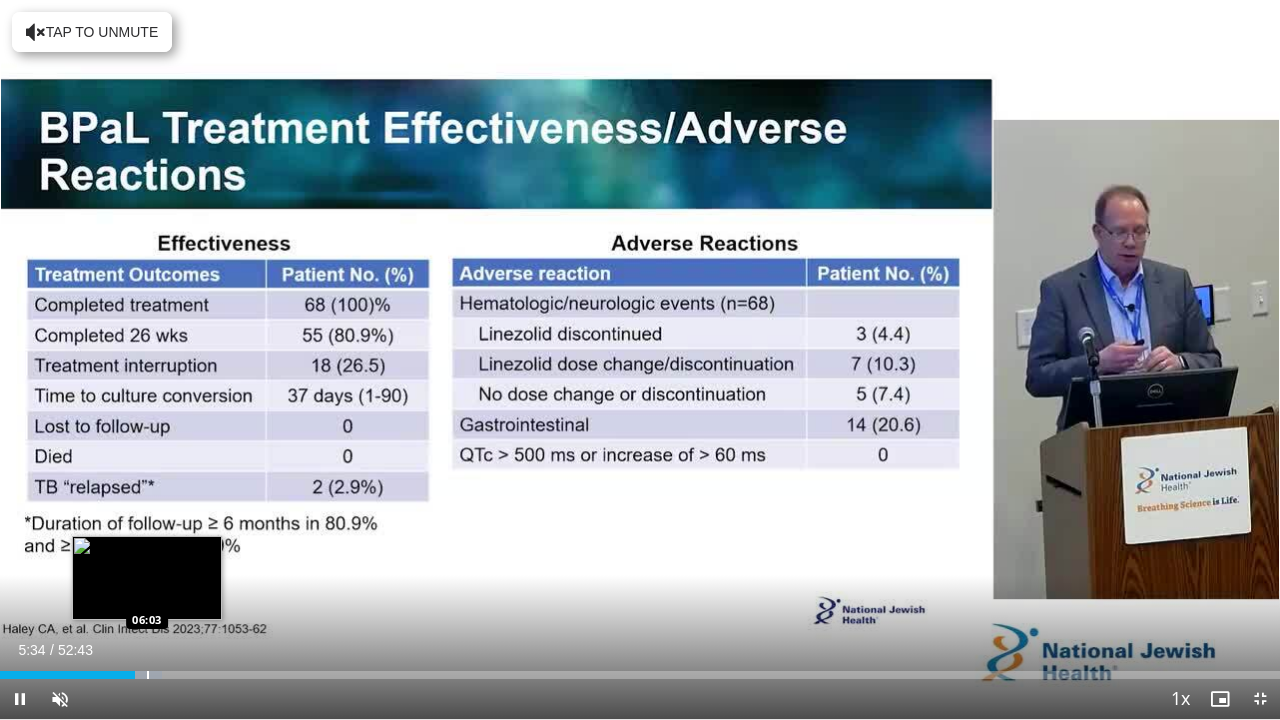 click on "Loaded :  [PERCENTAGE]% [TIME] [TIME]" at bounding box center (640, 675) 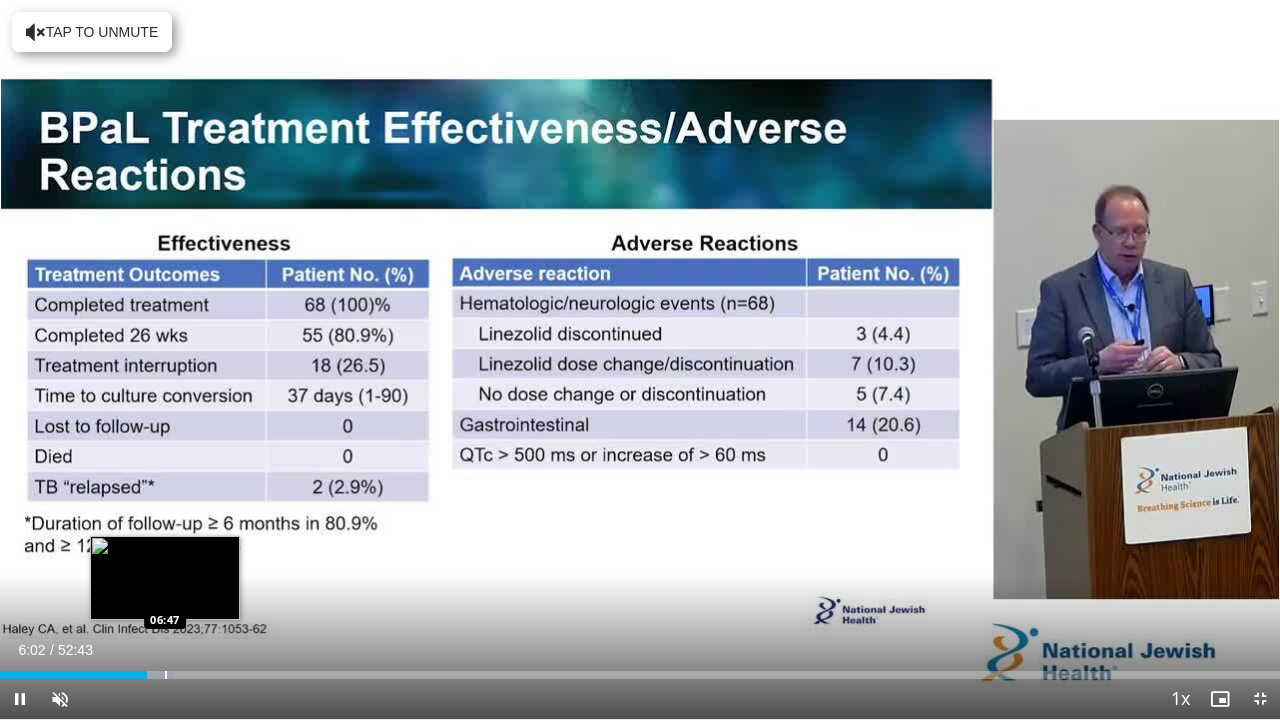 click at bounding box center [153, 675] 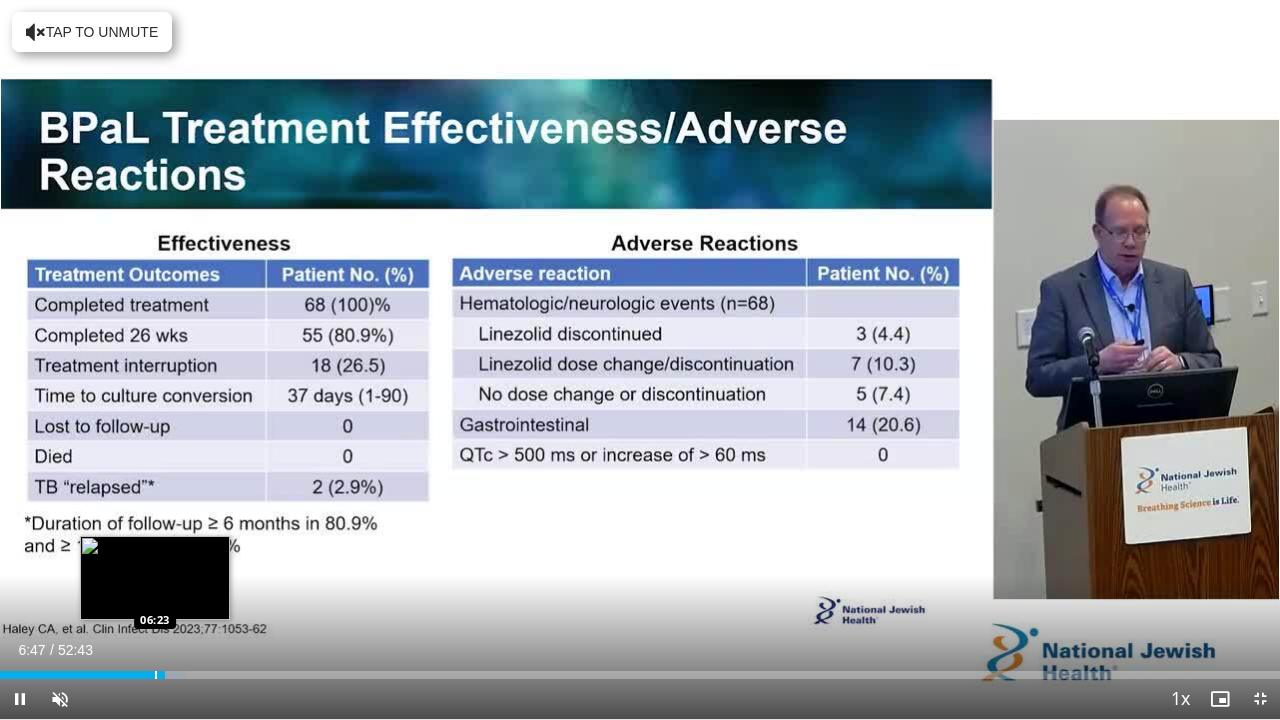 click at bounding box center (156, 675) 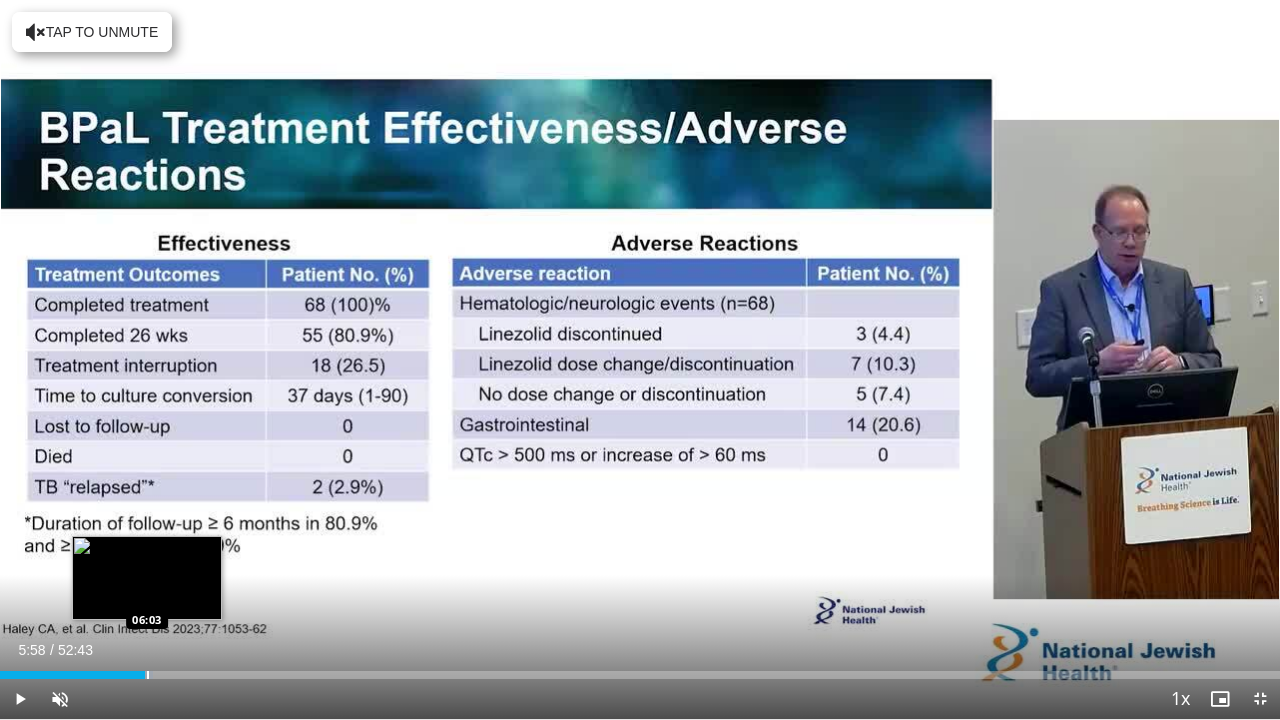 click on "Loaded :  11.99% [TIME] [TIME]" at bounding box center (640, 675) 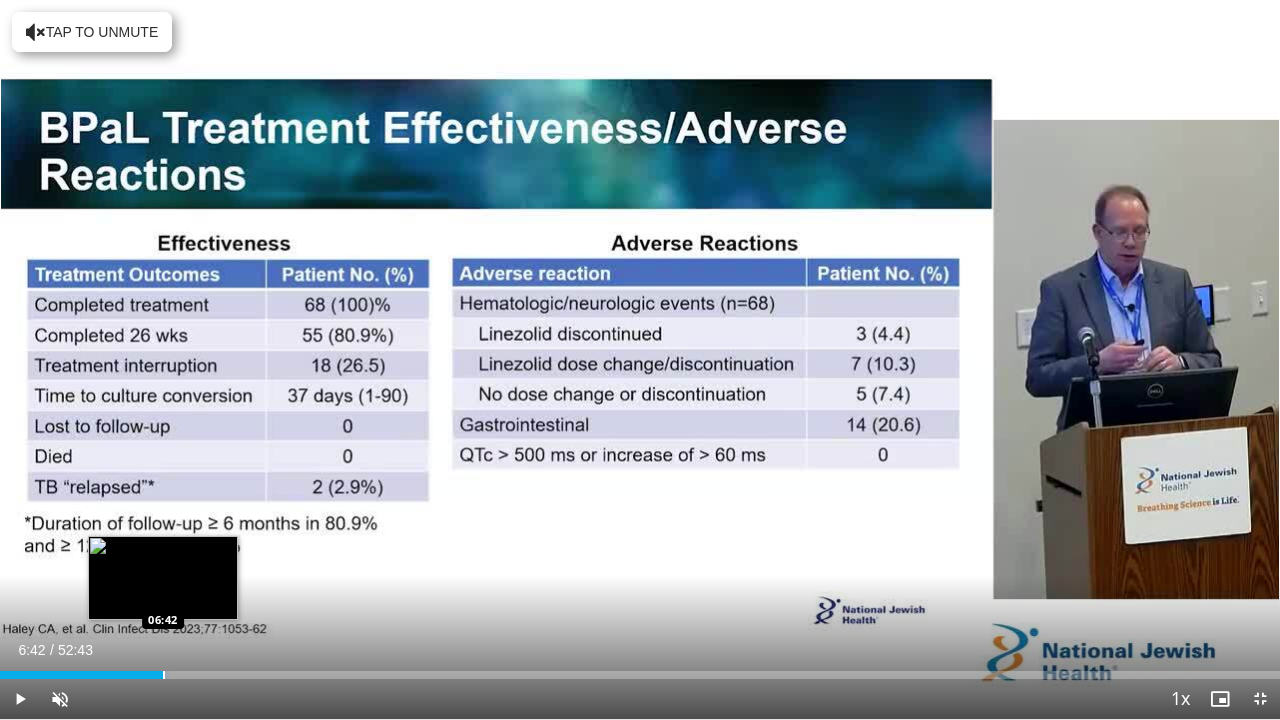 click at bounding box center [164, 675] 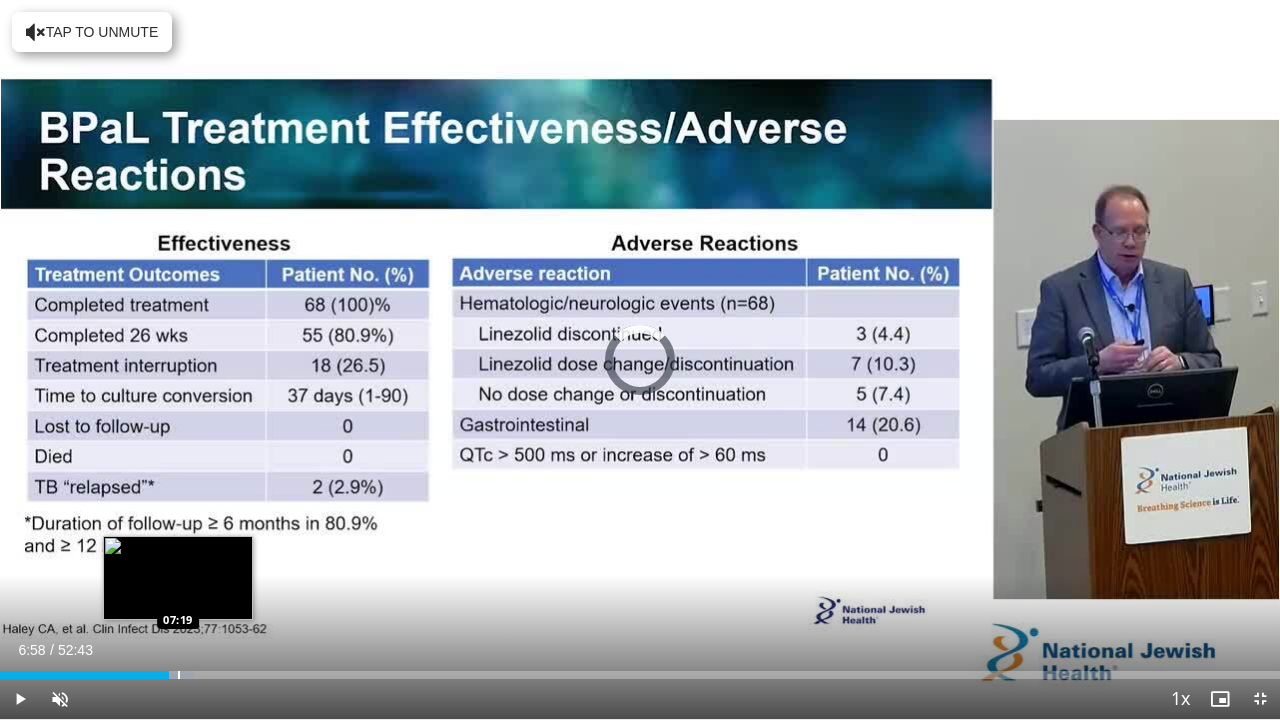 click at bounding box center (179, 675) 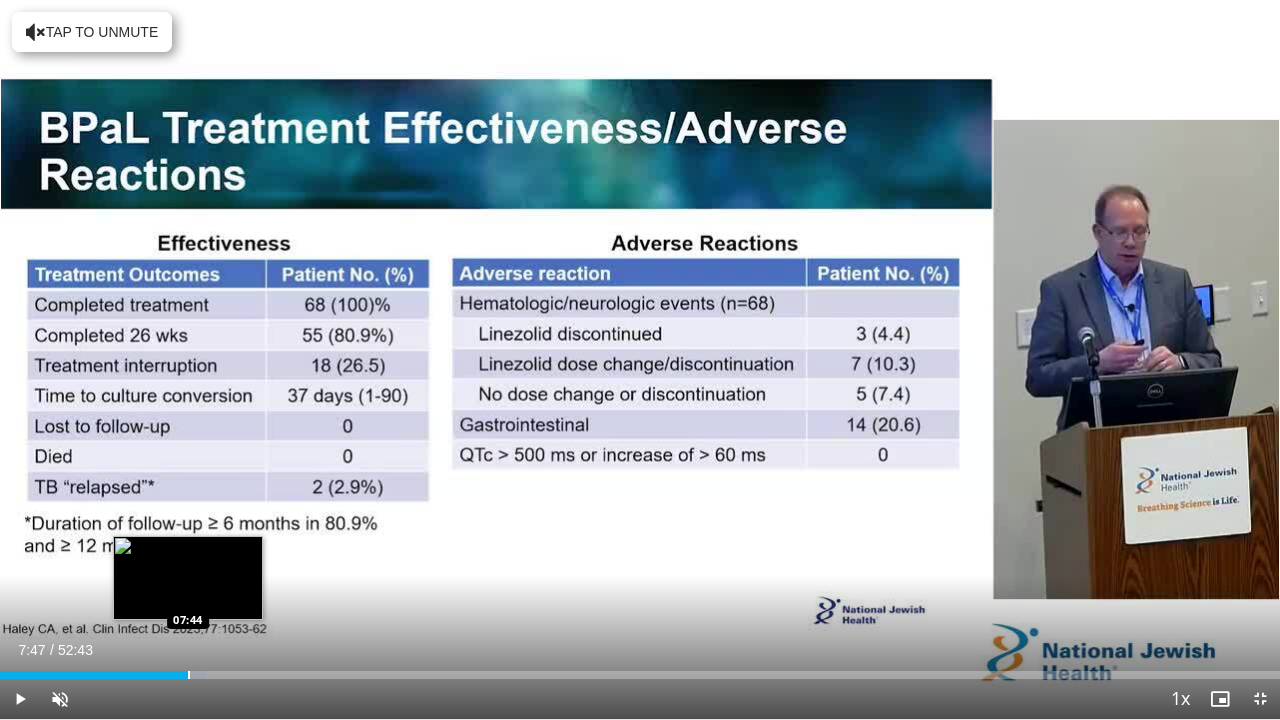 click at bounding box center [189, 675] 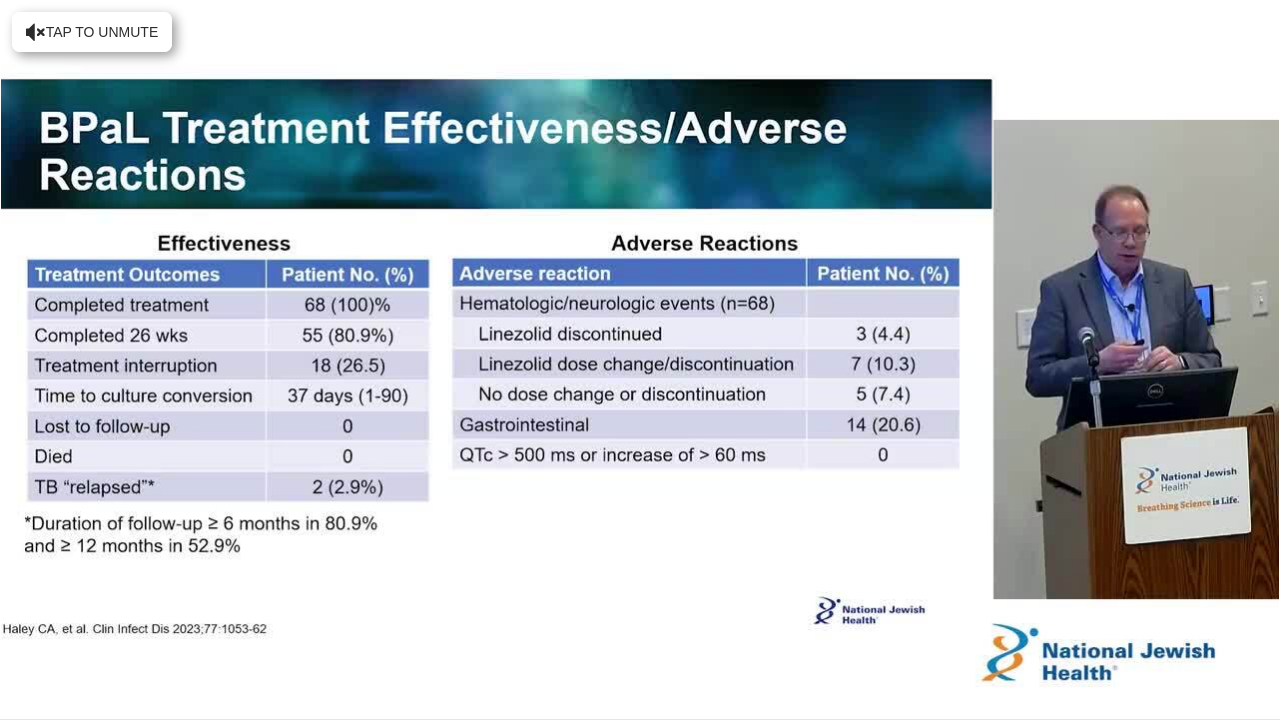 click on "**********" at bounding box center (640, 360) 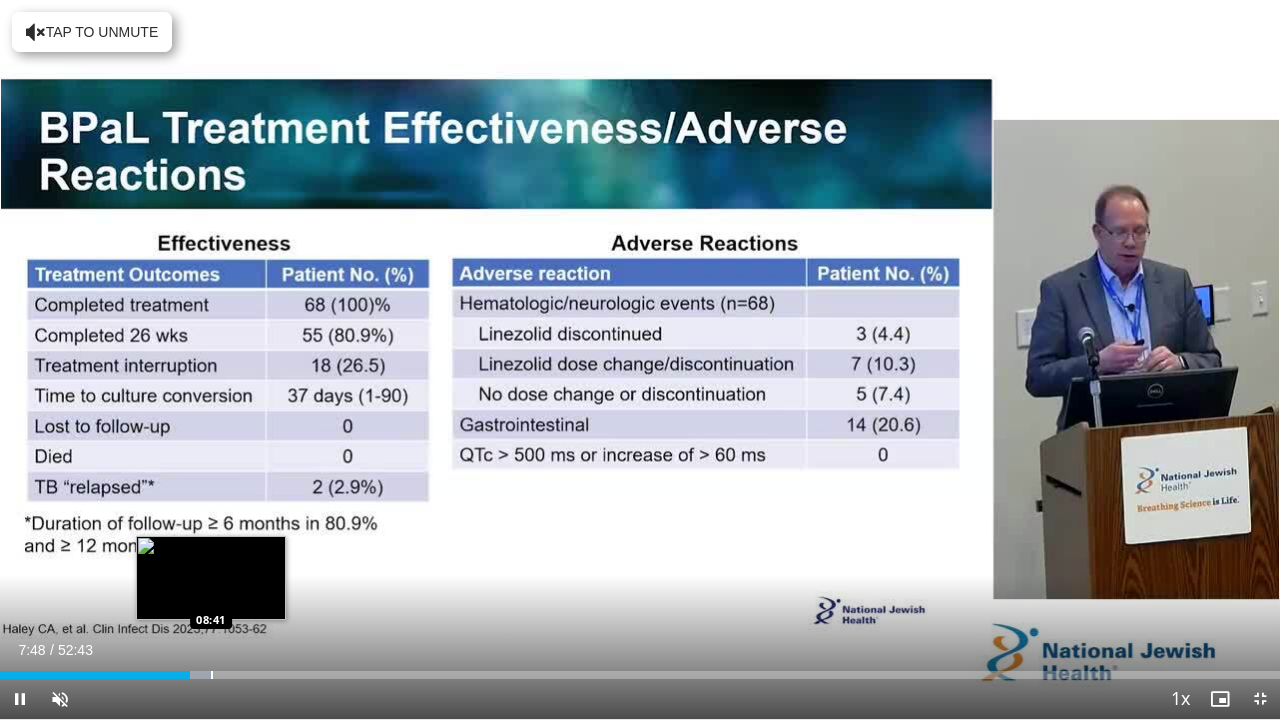 click at bounding box center (212, 675) 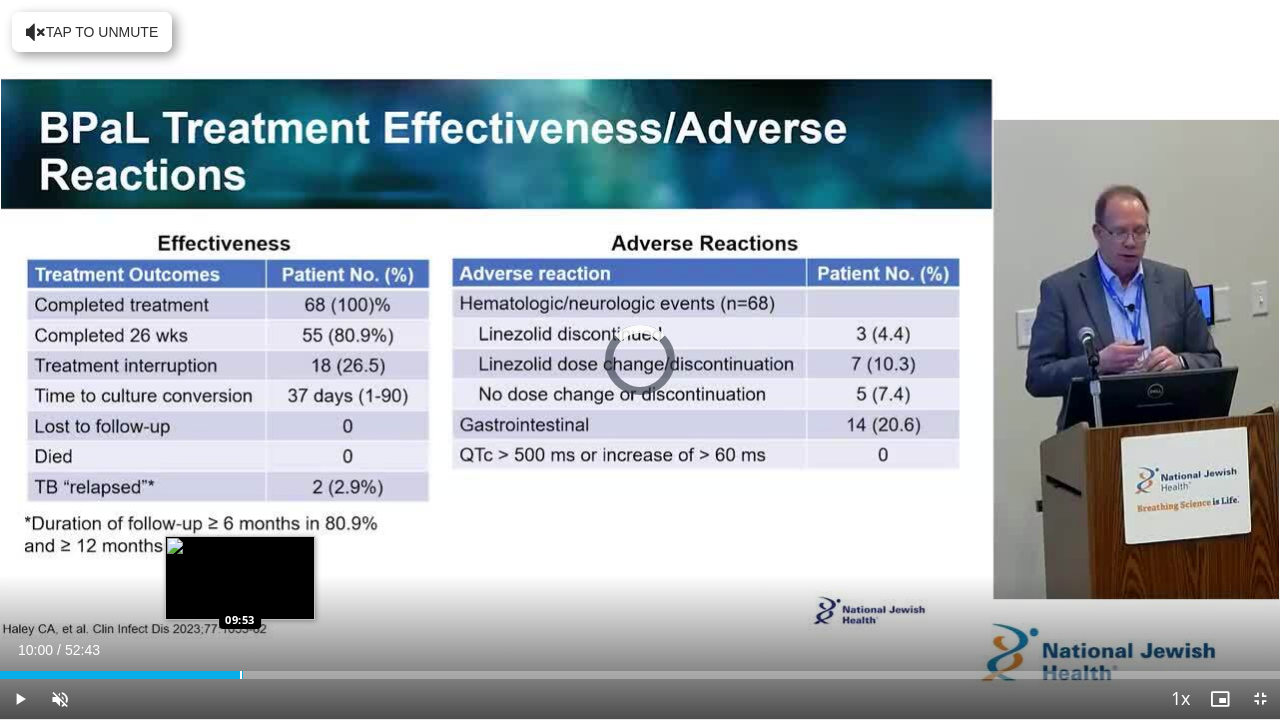 click on "Loaded :  0.00% 10:00 09:53" at bounding box center (640, 675) 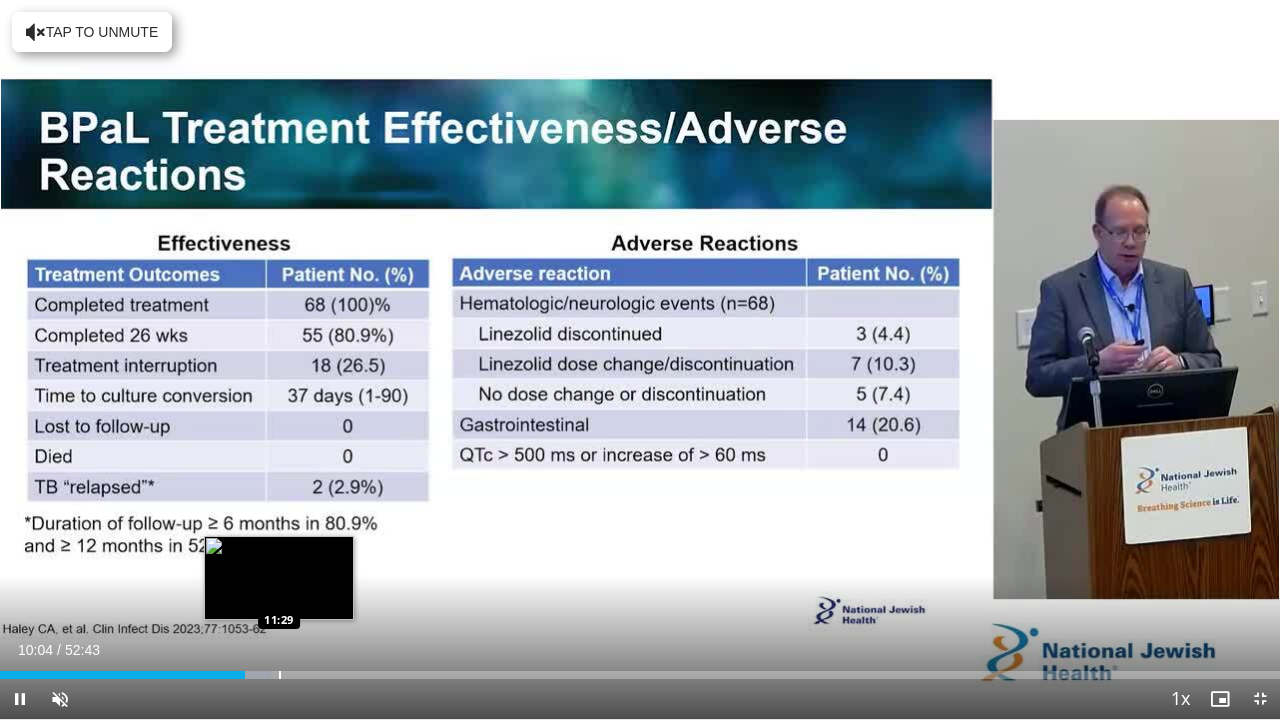 click at bounding box center (280, 675) 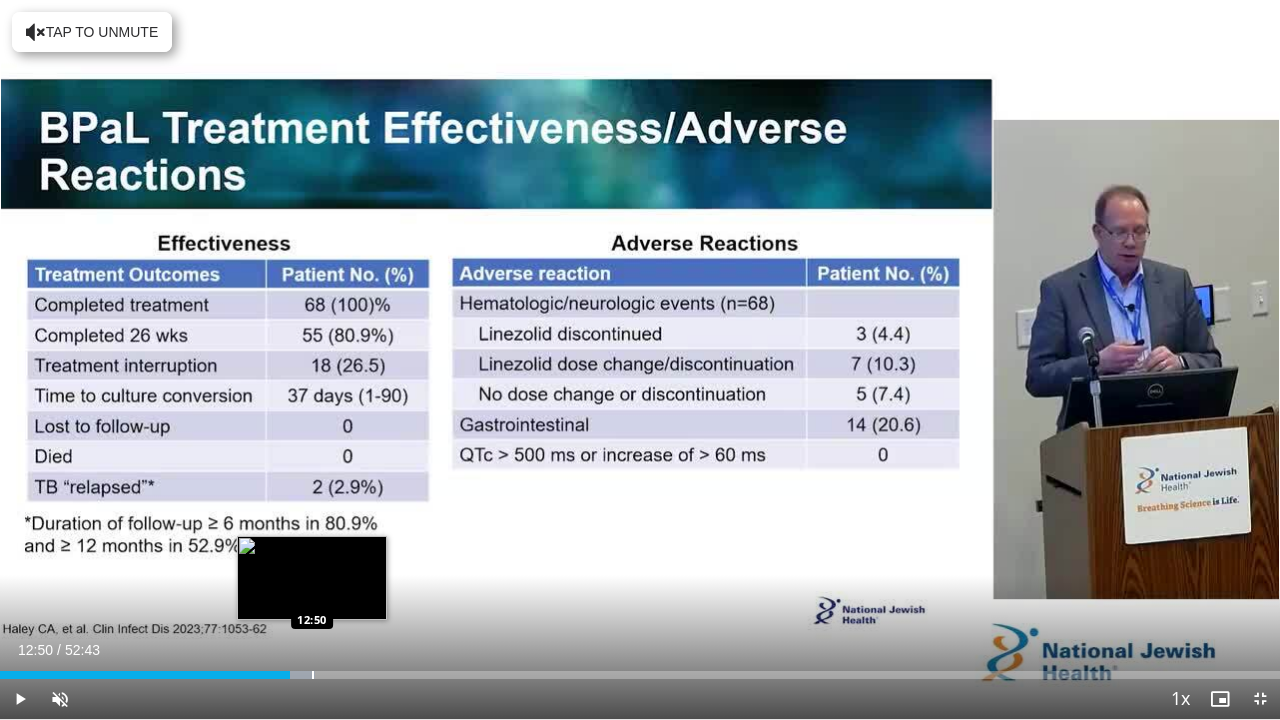 click at bounding box center (313, 675) 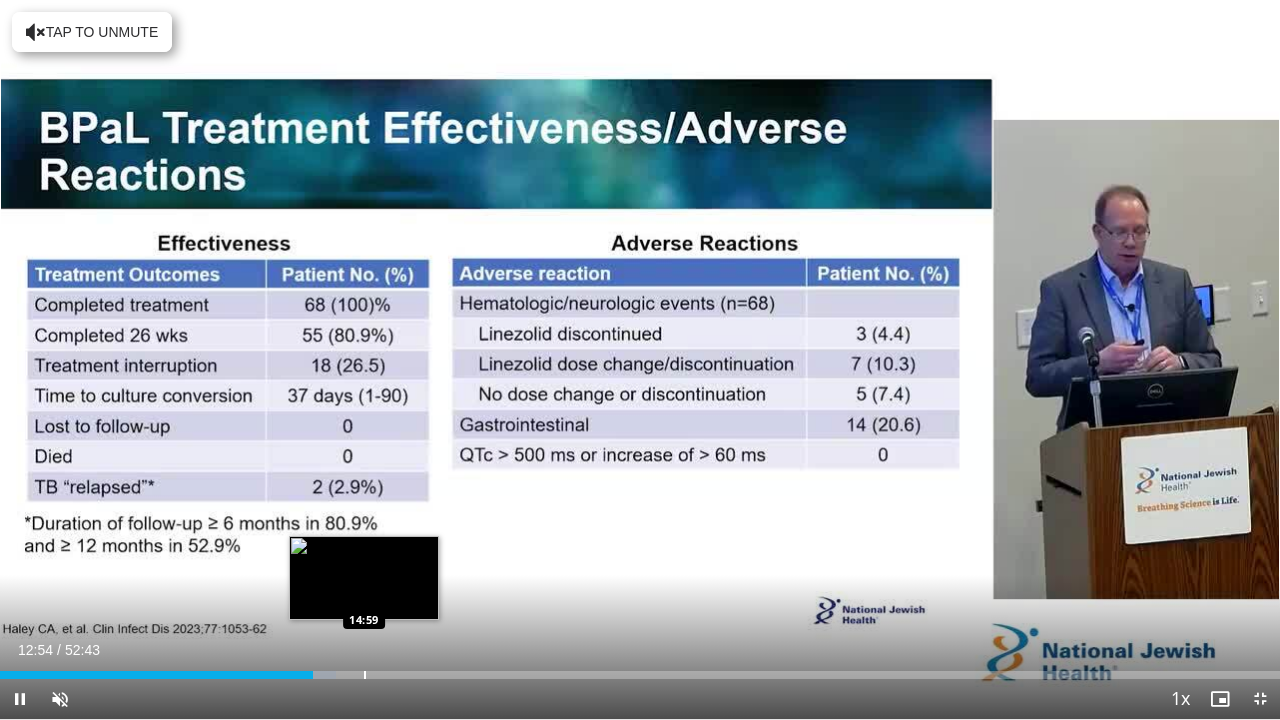 click at bounding box center [365, 675] 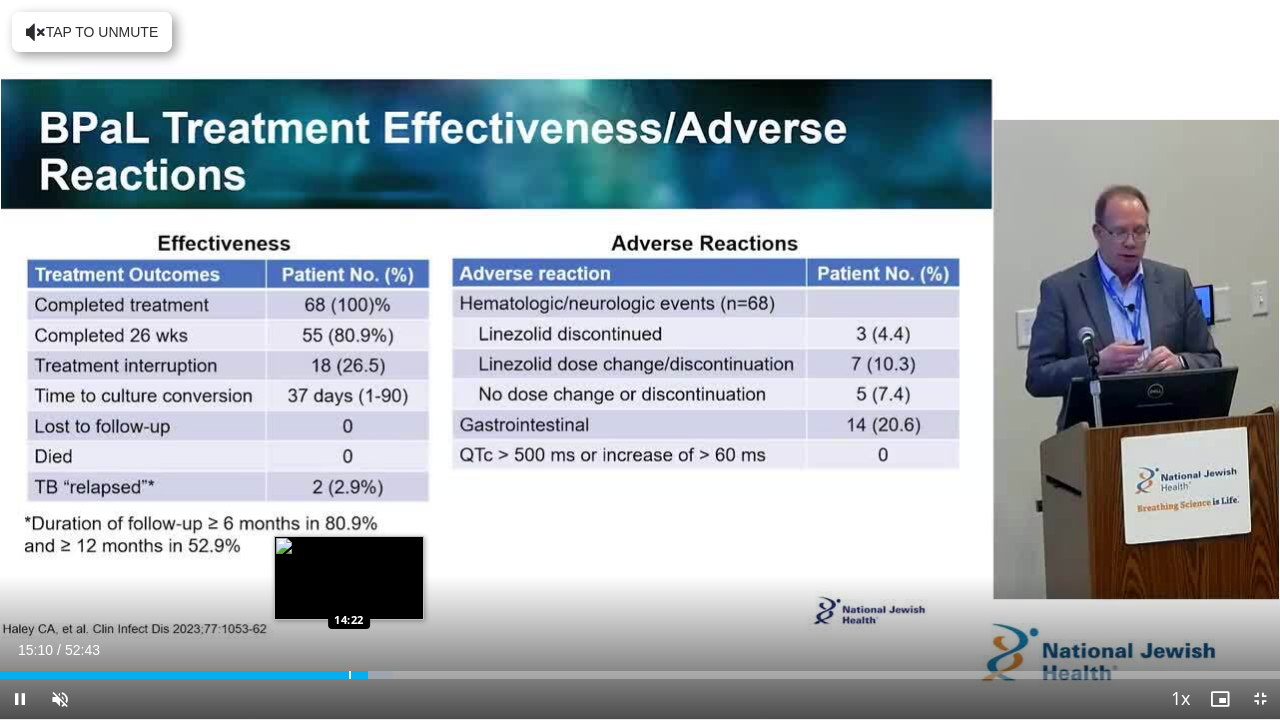 click at bounding box center [350, 675] 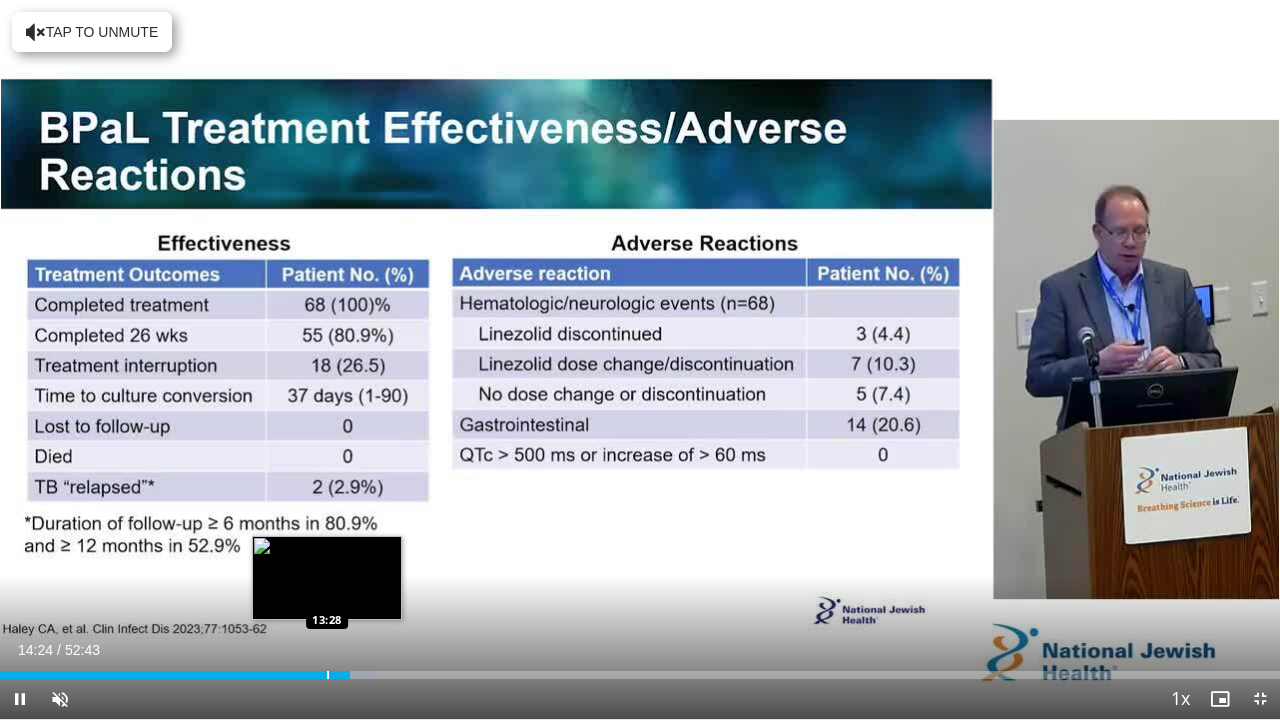 click at bounding box center (328, 675) 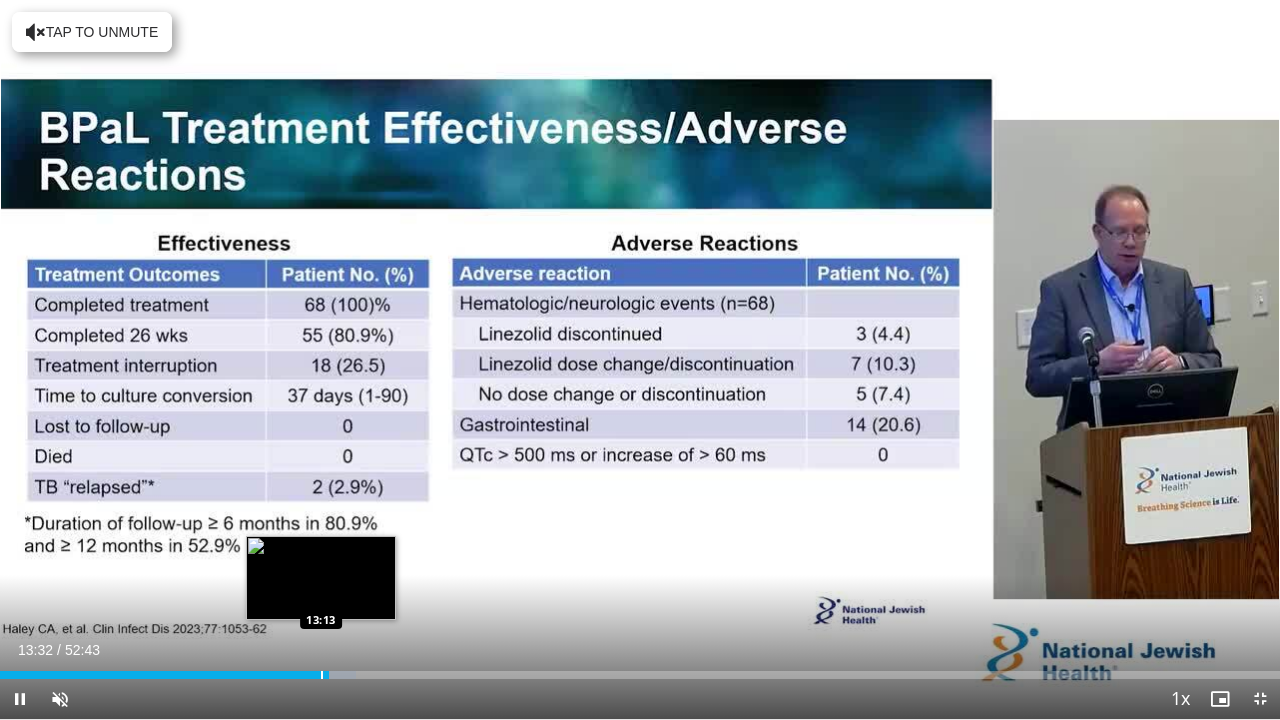 click on "Loaded :  27.78% [TIME] [TIME]" at bounding box center (640, 669) 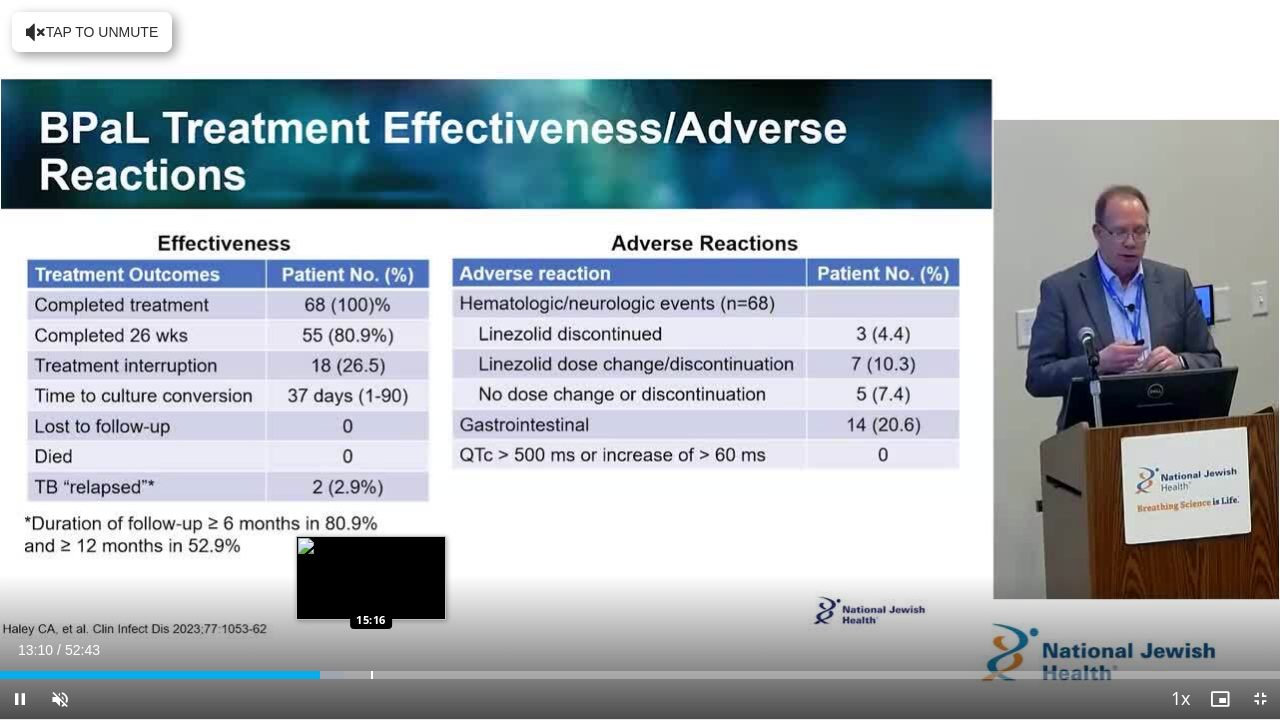 click at bounding box center (372, 675) 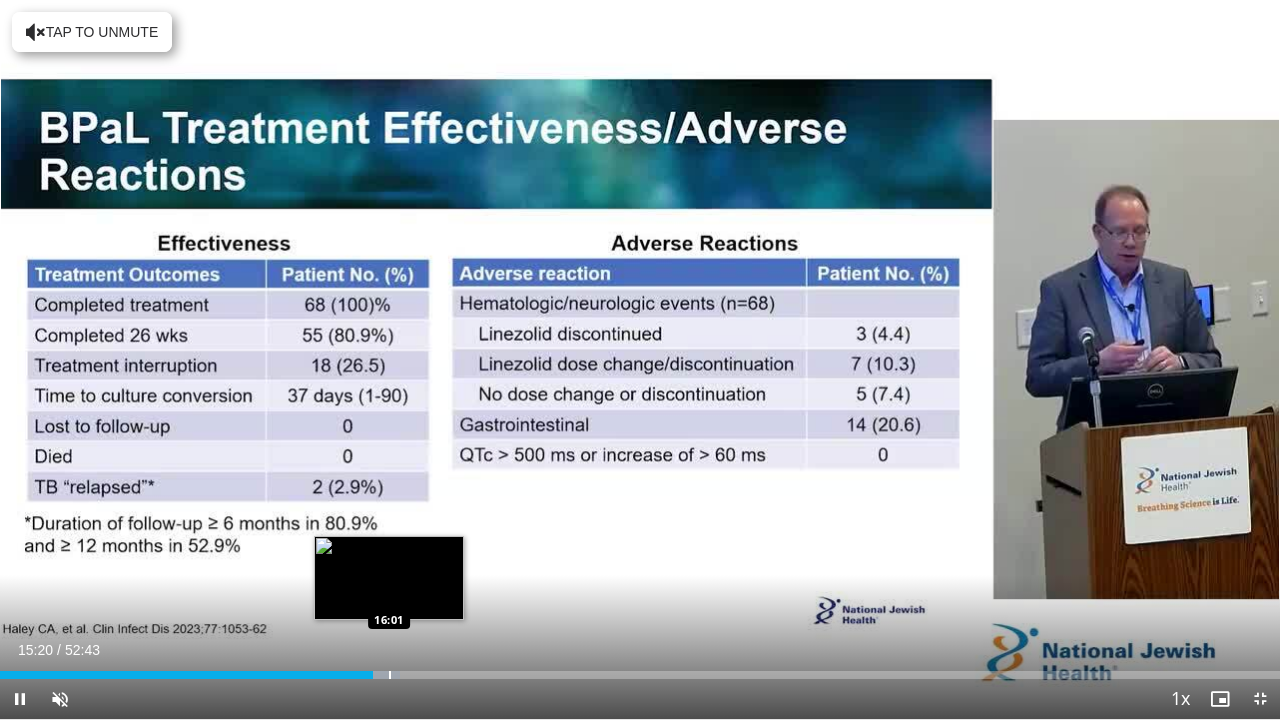 click at bounding box center [390, 675] 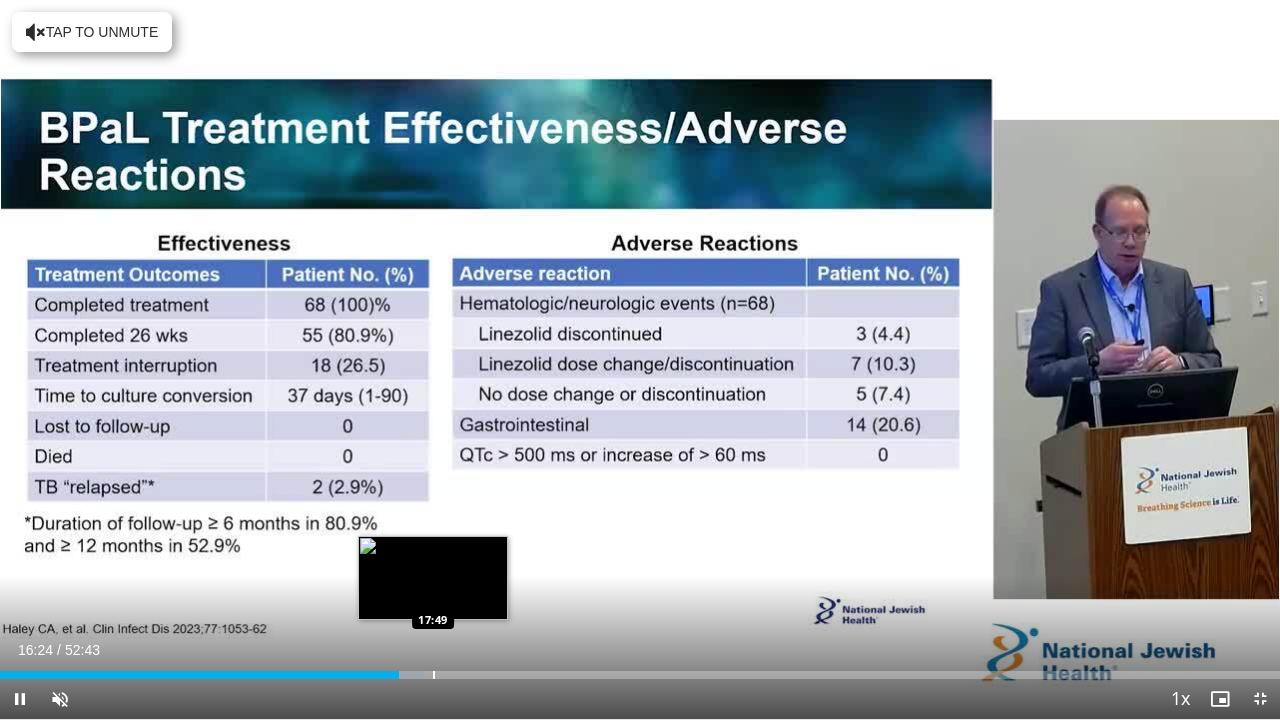 click at bounding box center [434, 675] 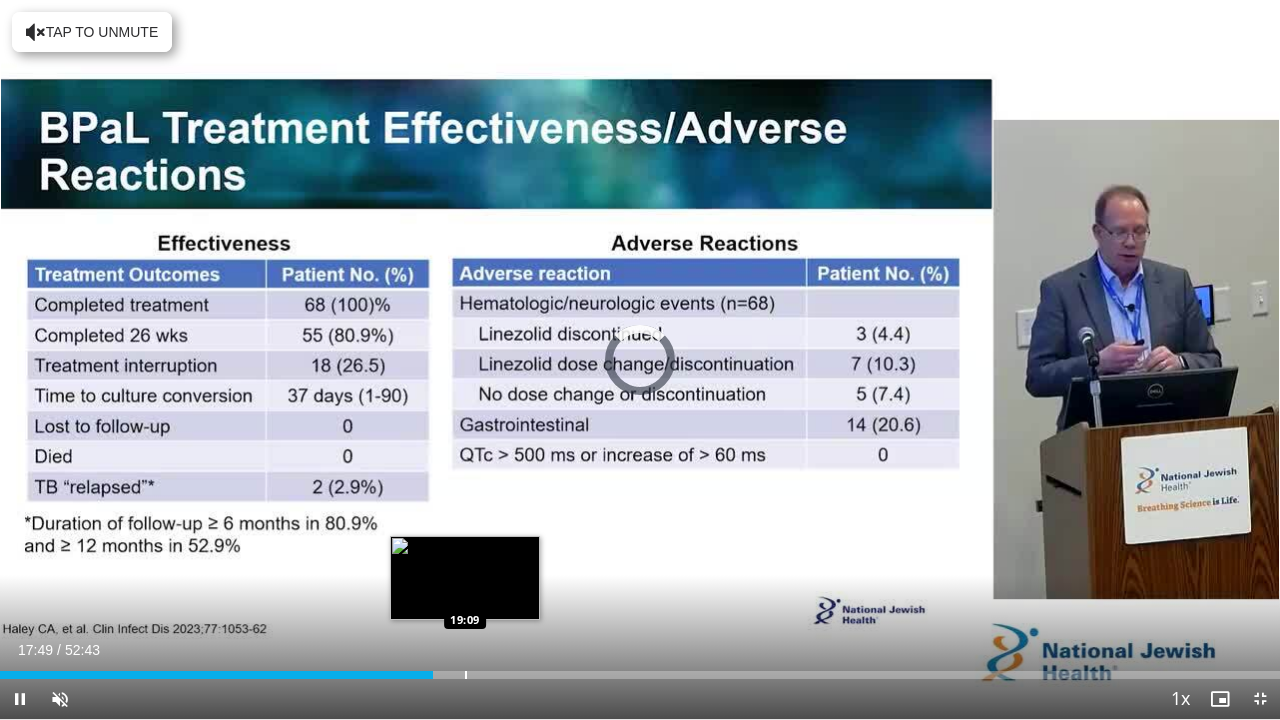 click at bounding box center (466, 675) 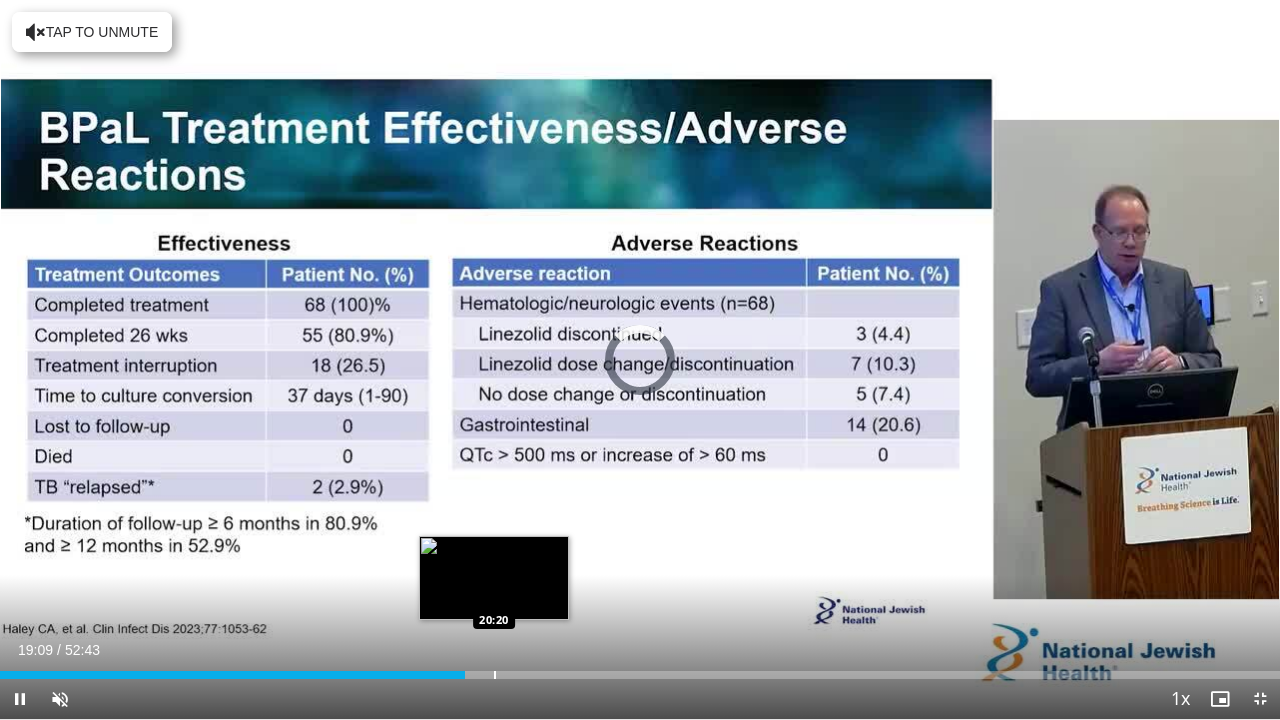 click at bounding box center (495, 675) 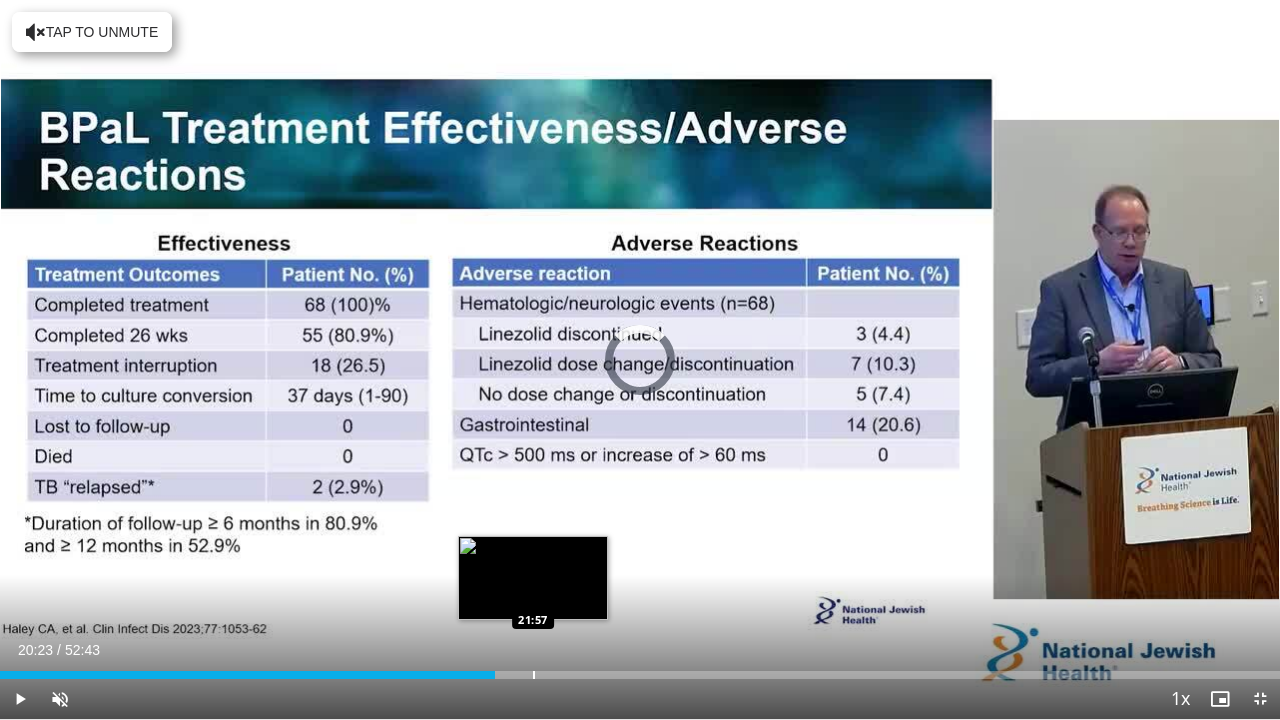 click at bounding box center [534, 675] 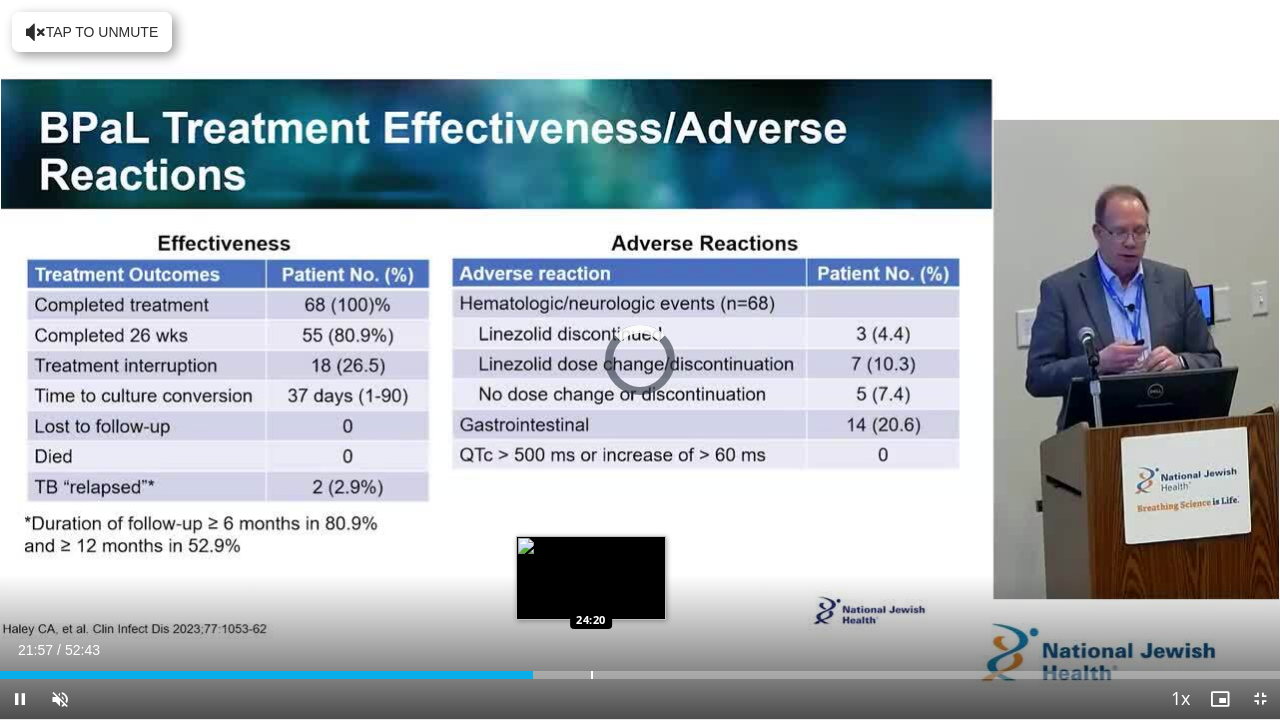 click on "Loaded :  0.00% 21:57 24:20" at bounding box center (640, 669) 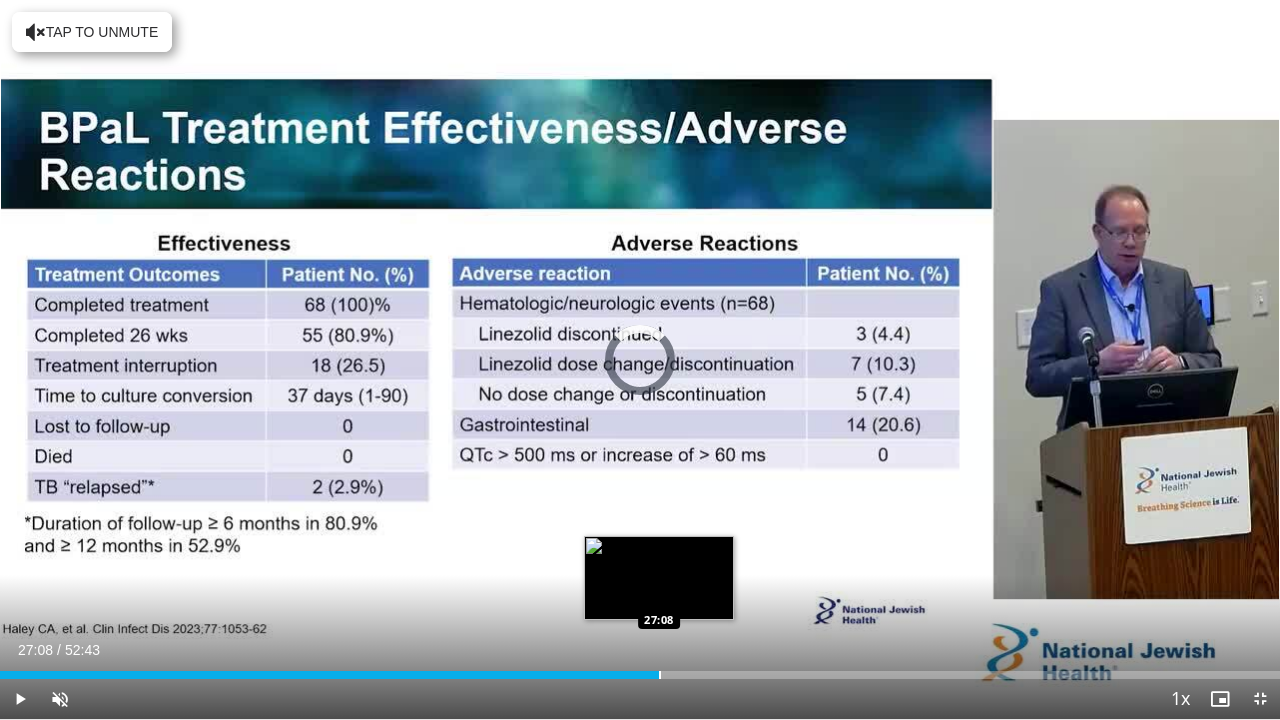 click at bounding box center (660, 675) 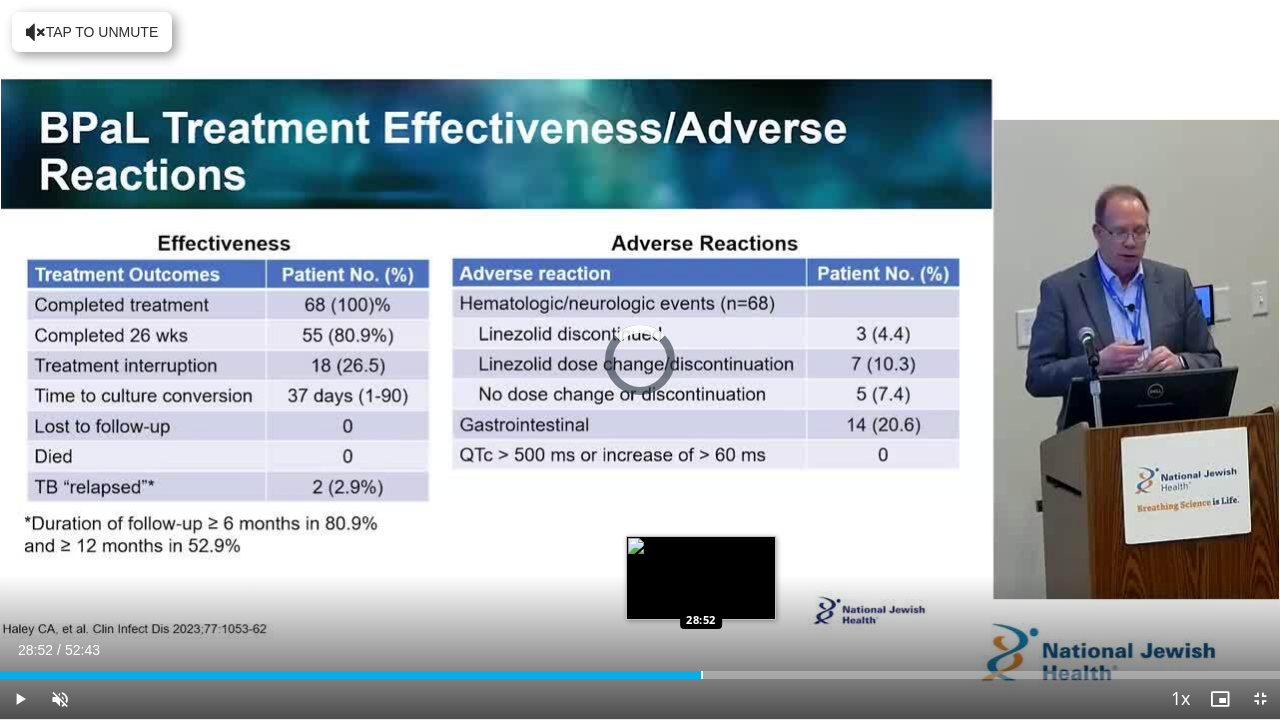 click at bounding box center (702, 675) 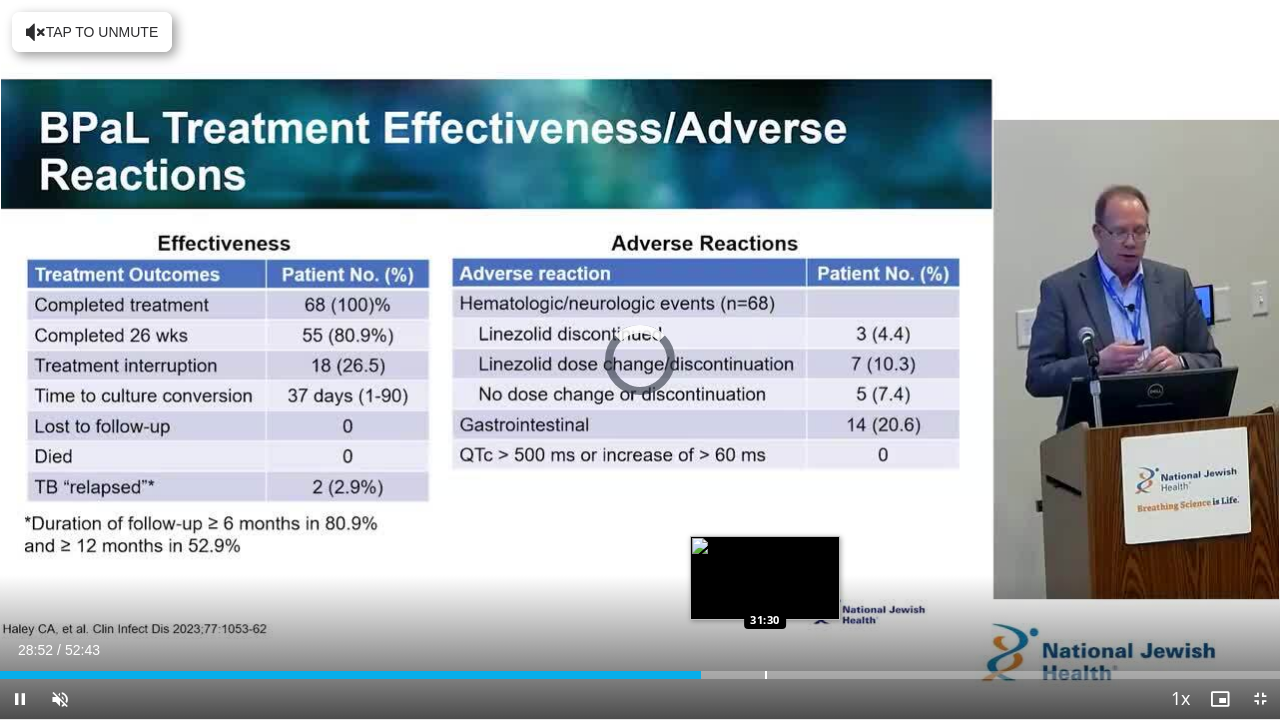 click at bounding box center [766, 675] 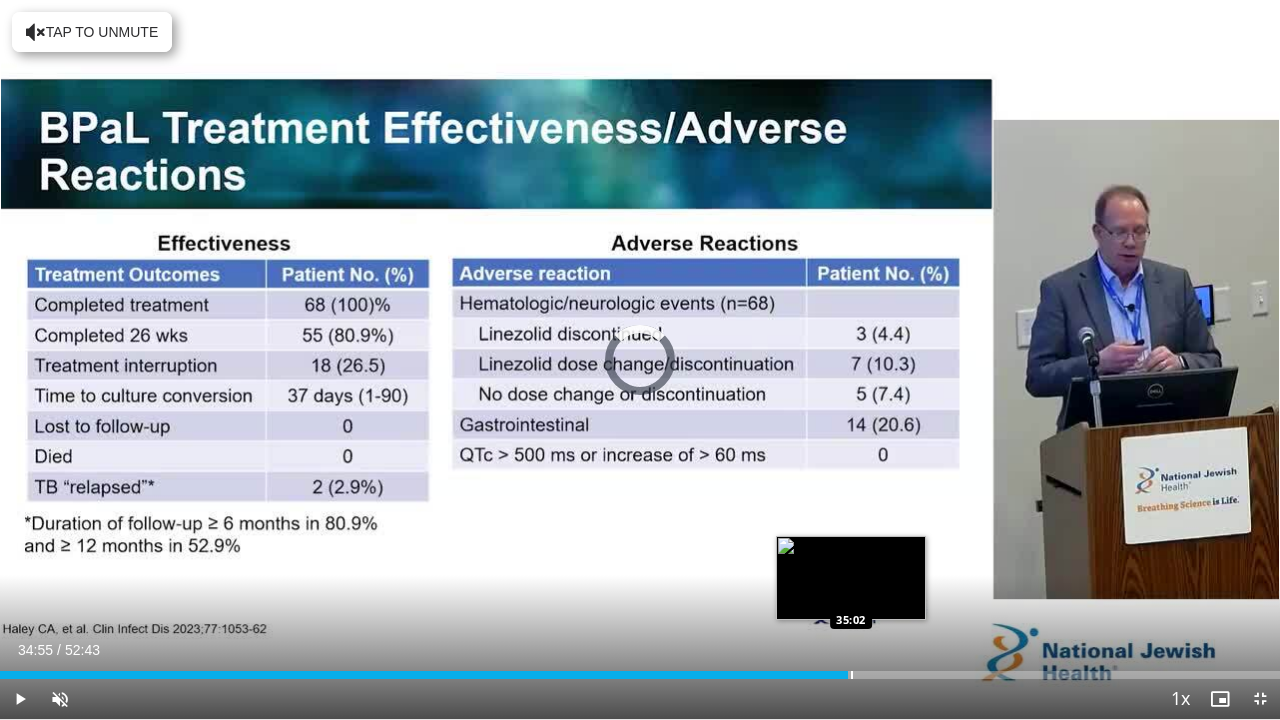 click on "Loaded :  60.60% 34:55 35:02" at bounding box center [640, 669] 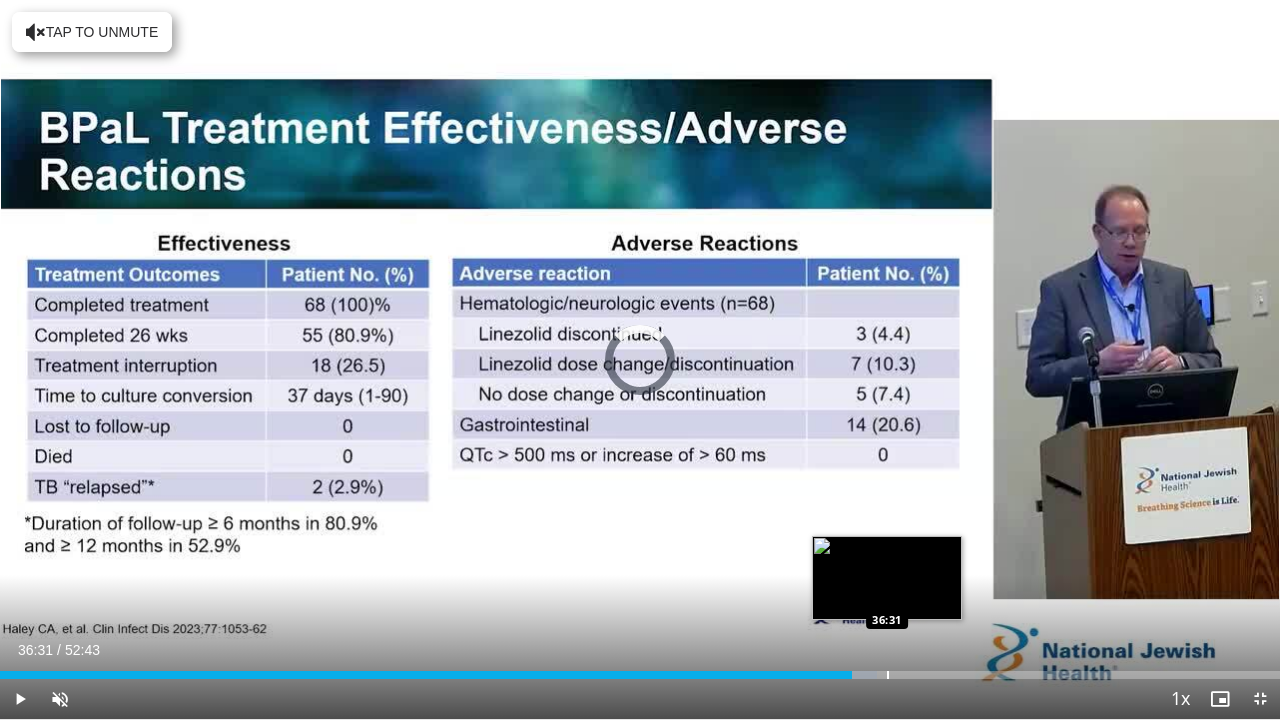 click at bounding box center [888, 675] 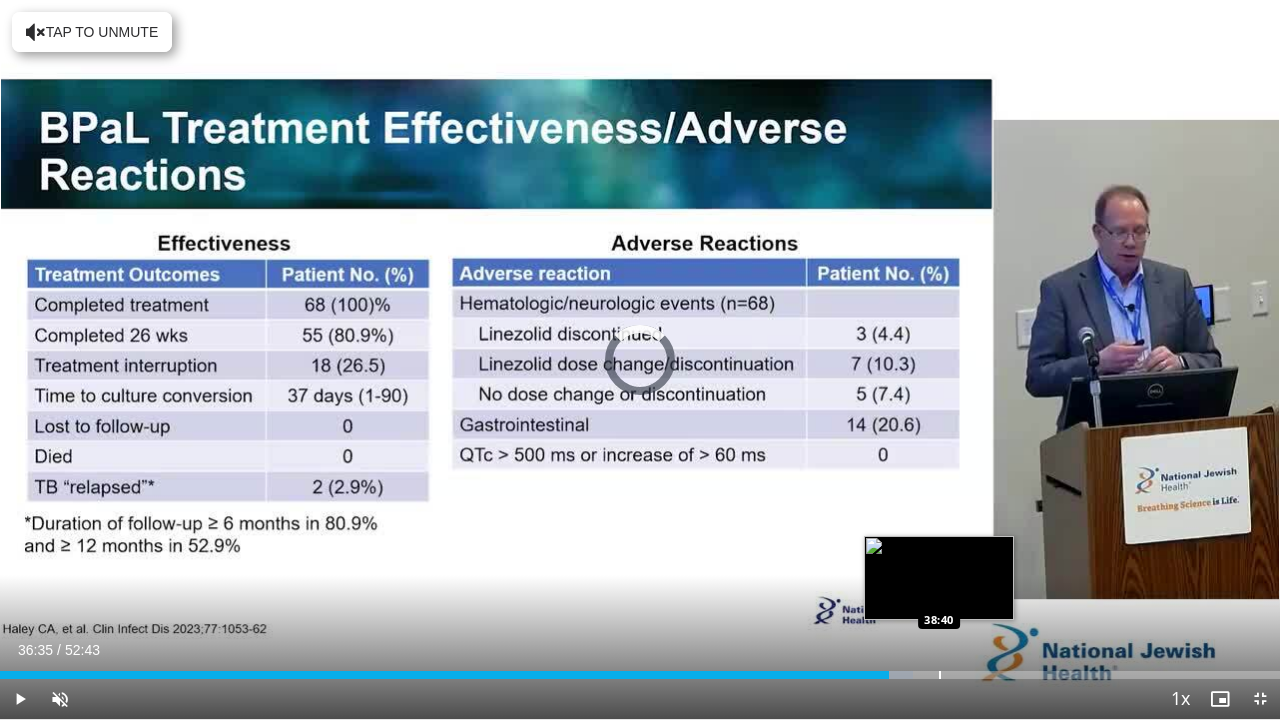 click at bounding box center [940, 675] 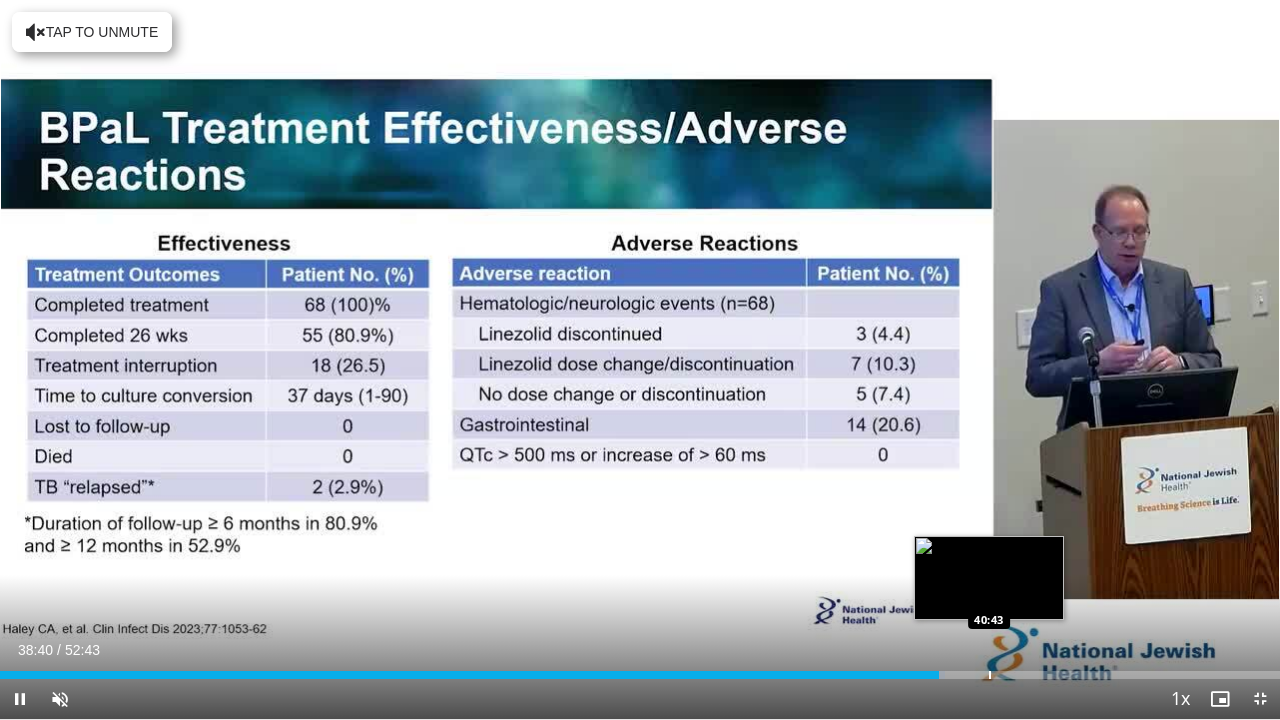 click at bounding box center [990, 675] 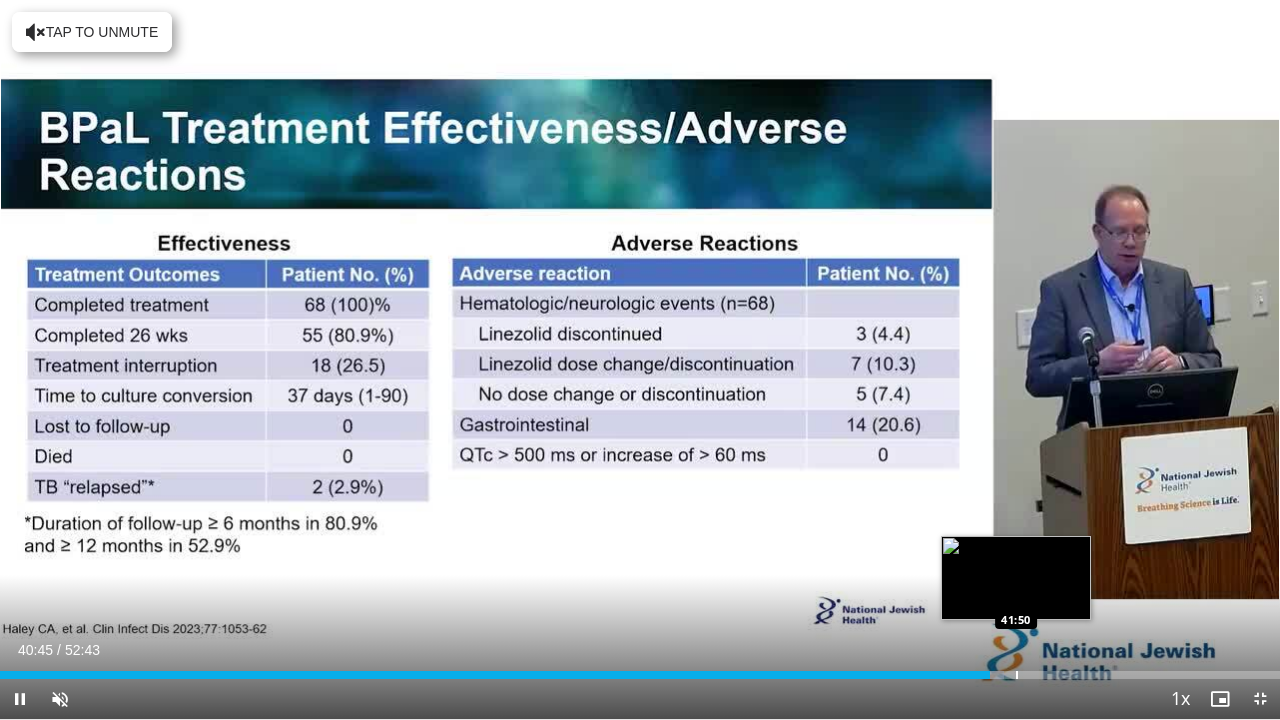 click at bounding box center (1017, 675) 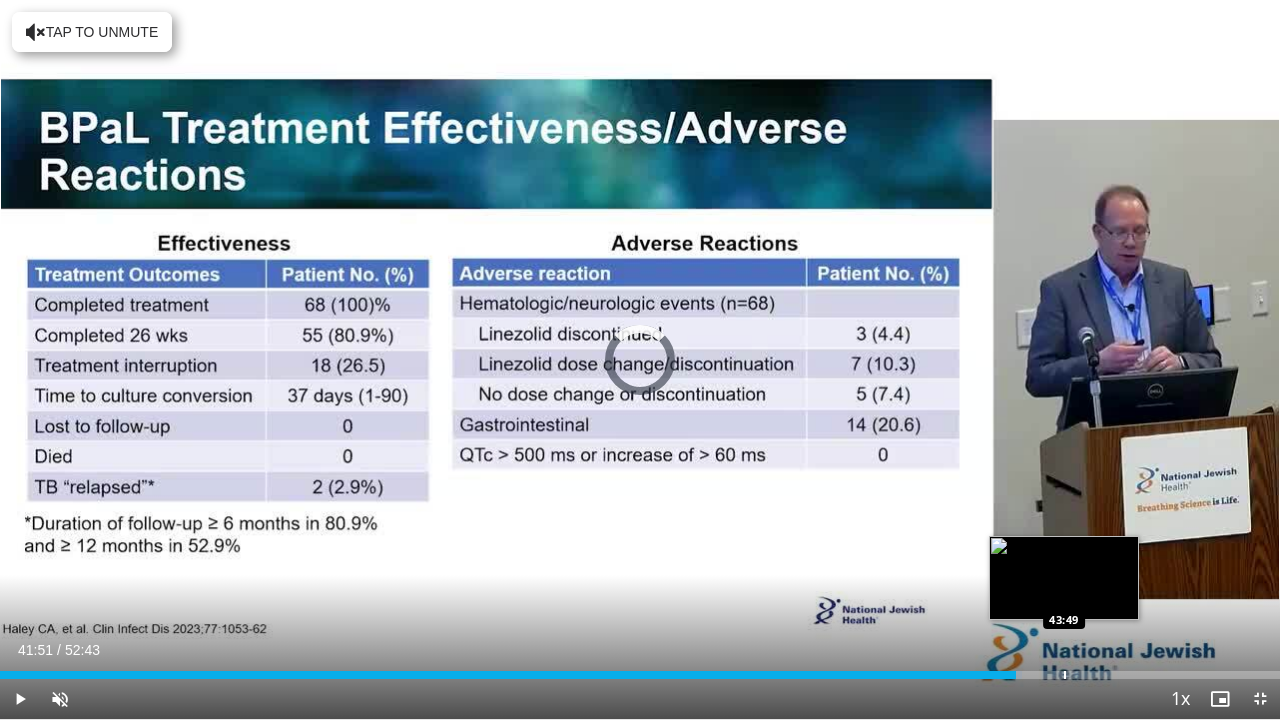 click at bounding box center (1065, 675) 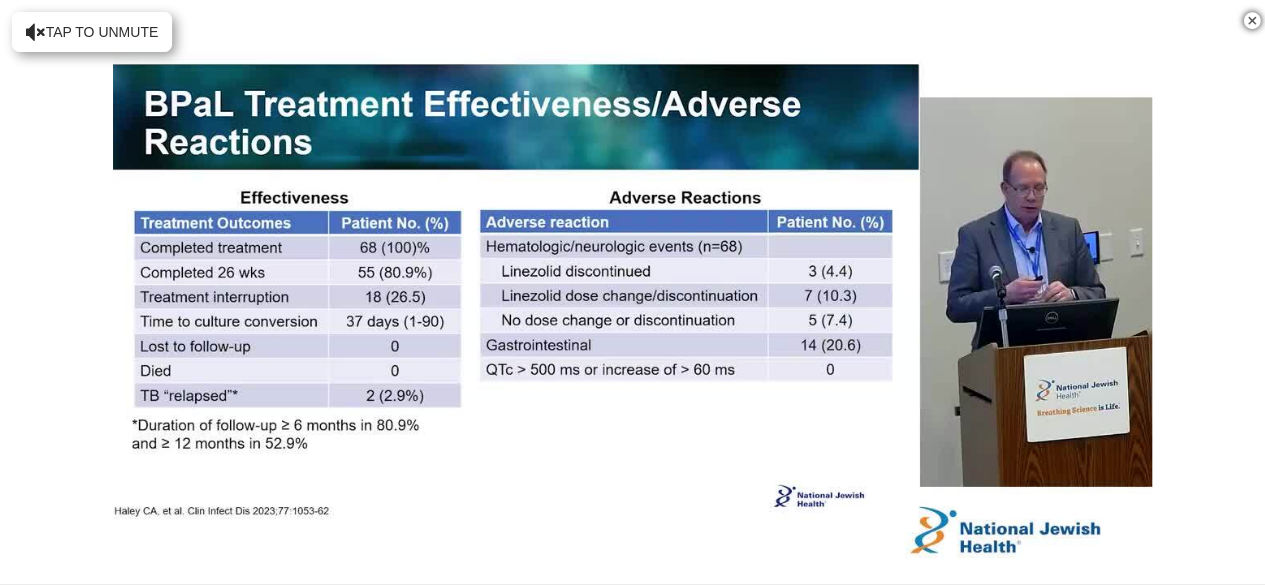 scroll, scrollTop: 856, scrollLeft: 0, axis: vertical 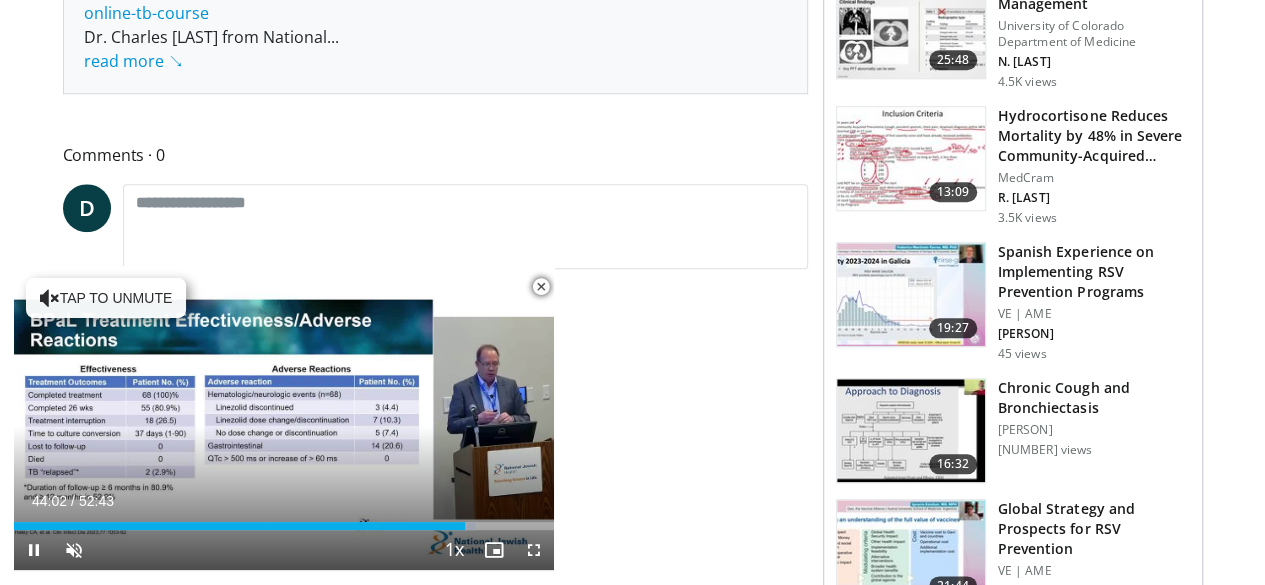 click at bounding box center [541, 287] 